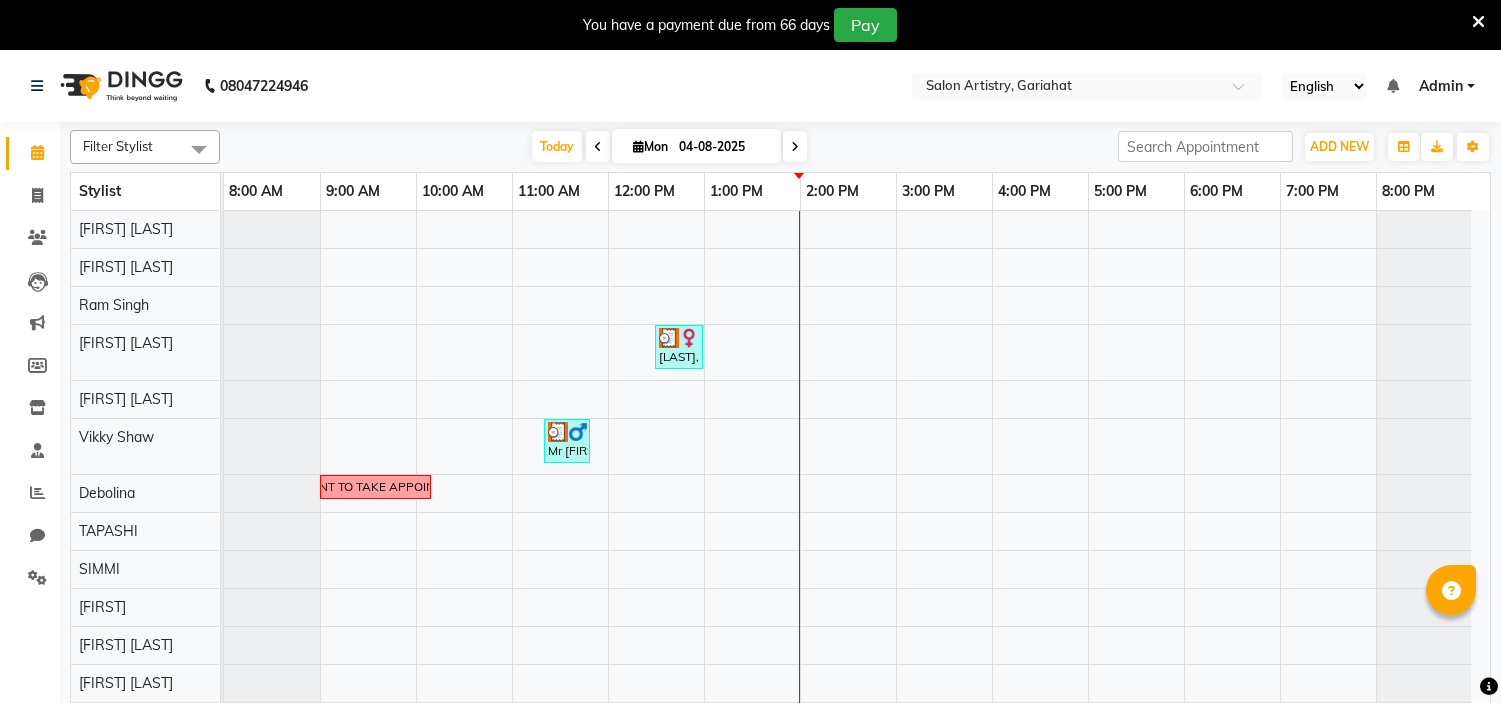 scroll, scrollTop: 0, scrollLeft: 0, axis: both 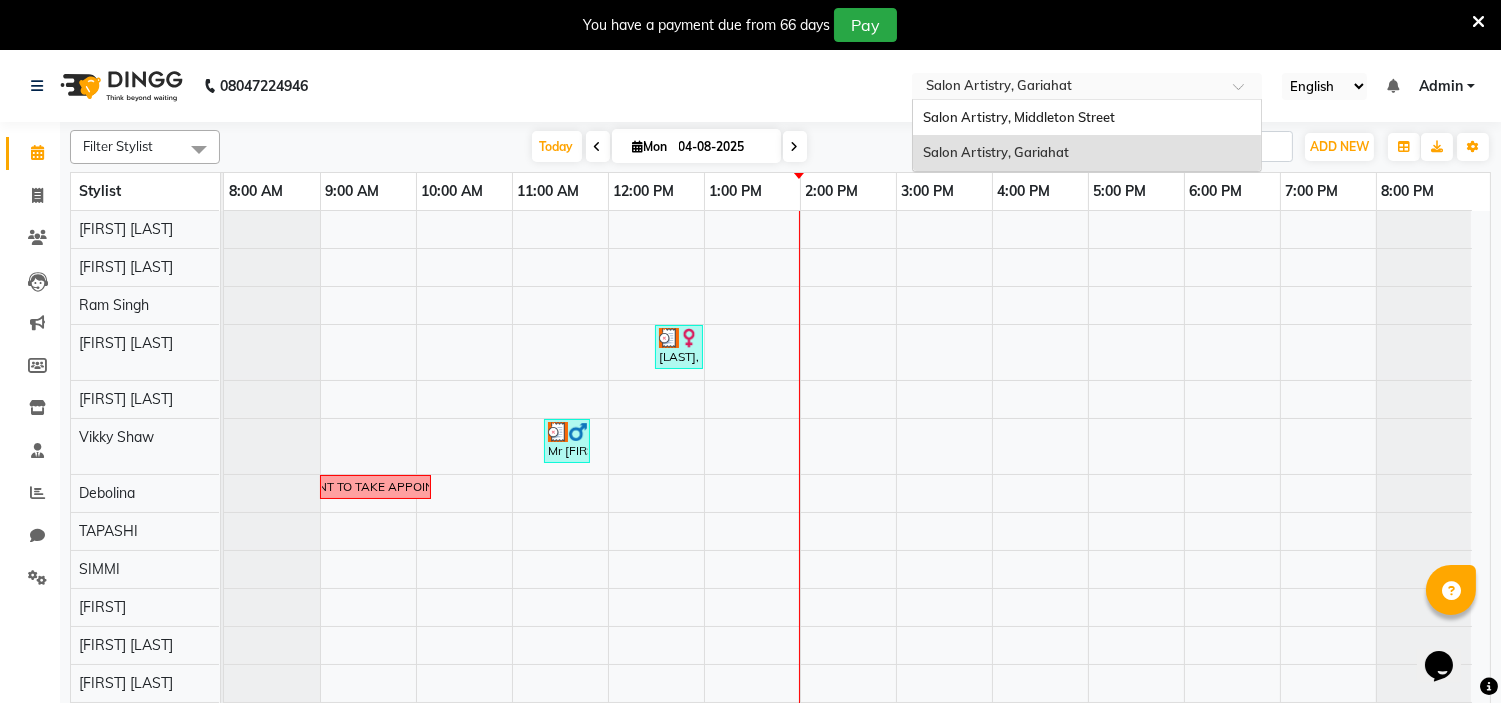 click at bounding box center (1067, 88) 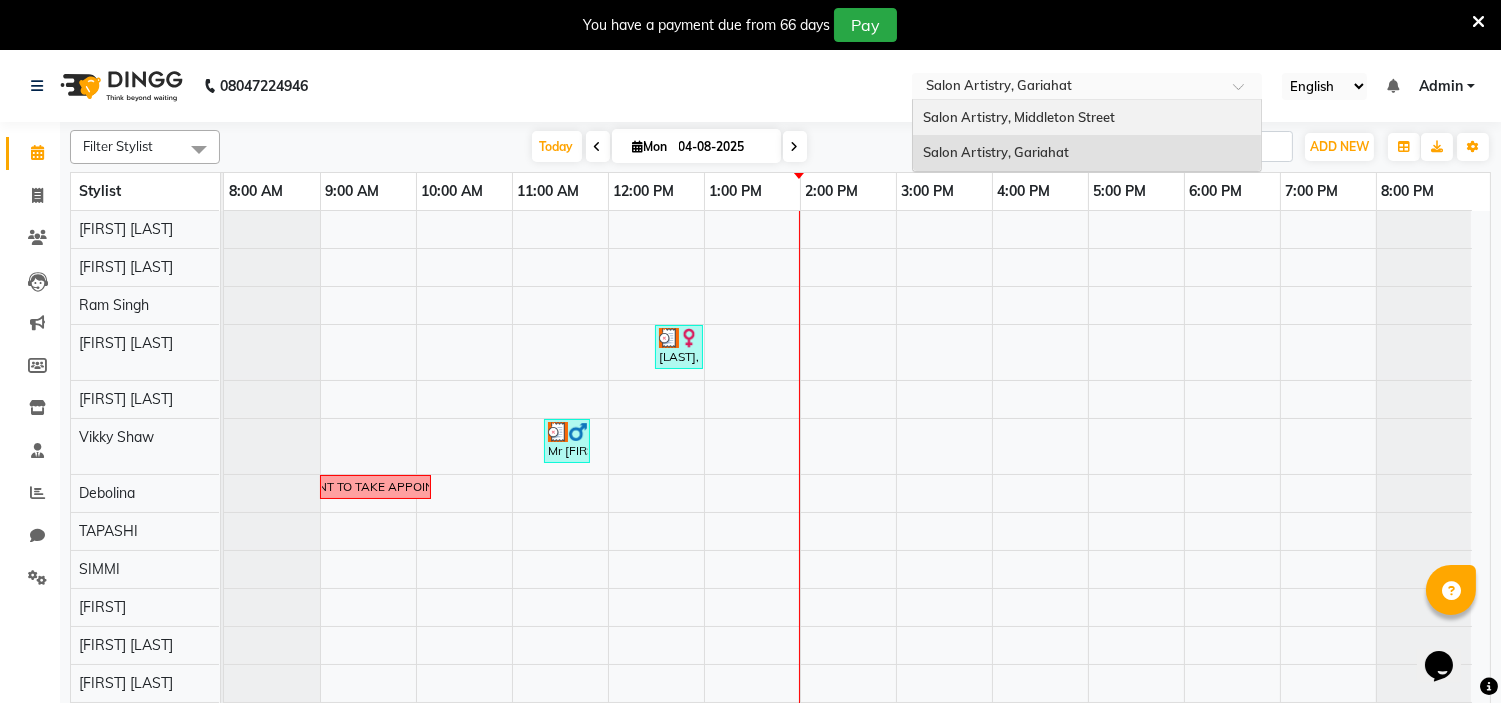 click on "Salon Artistry, Middleton Street" at bounding box center [1019, 117] 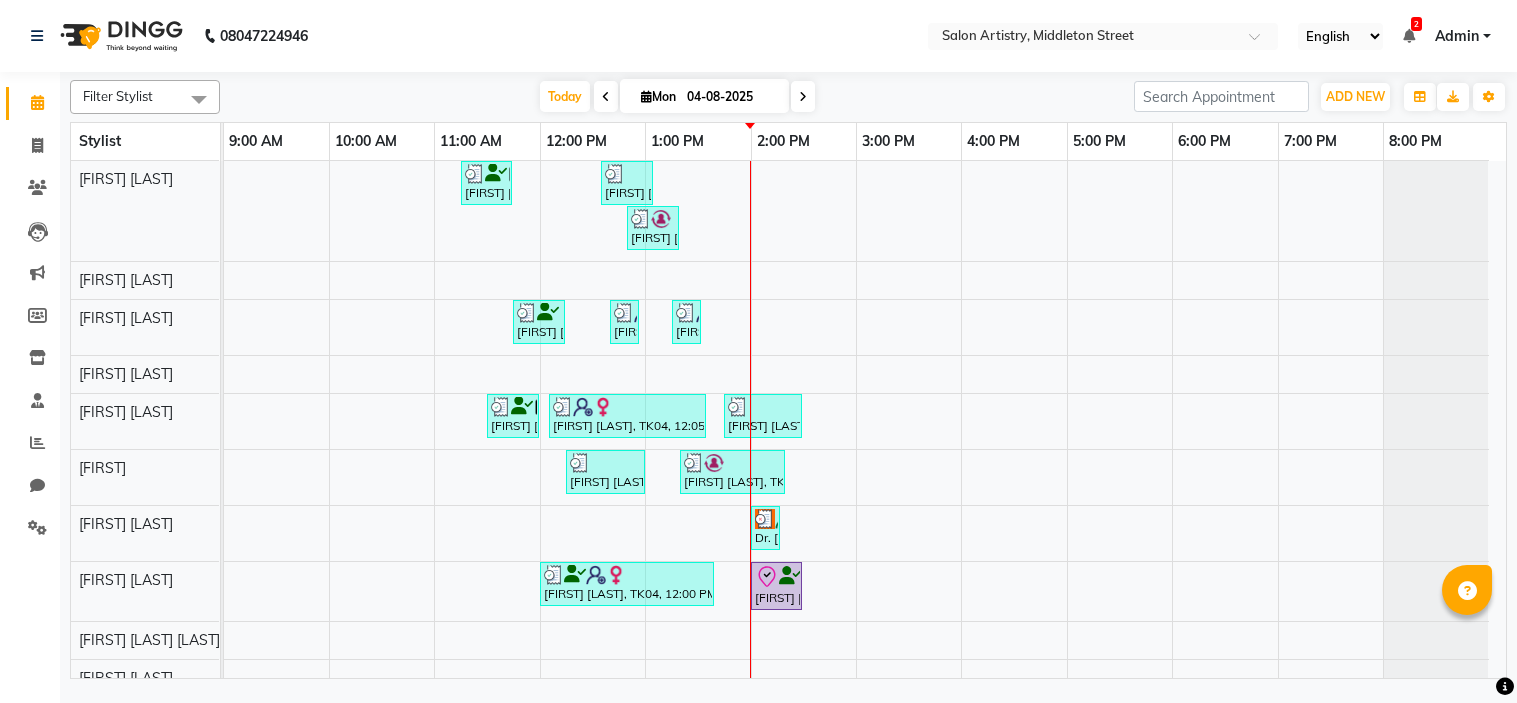 scroll, scrollTop: 0, scrollLeft: 0, axis: both 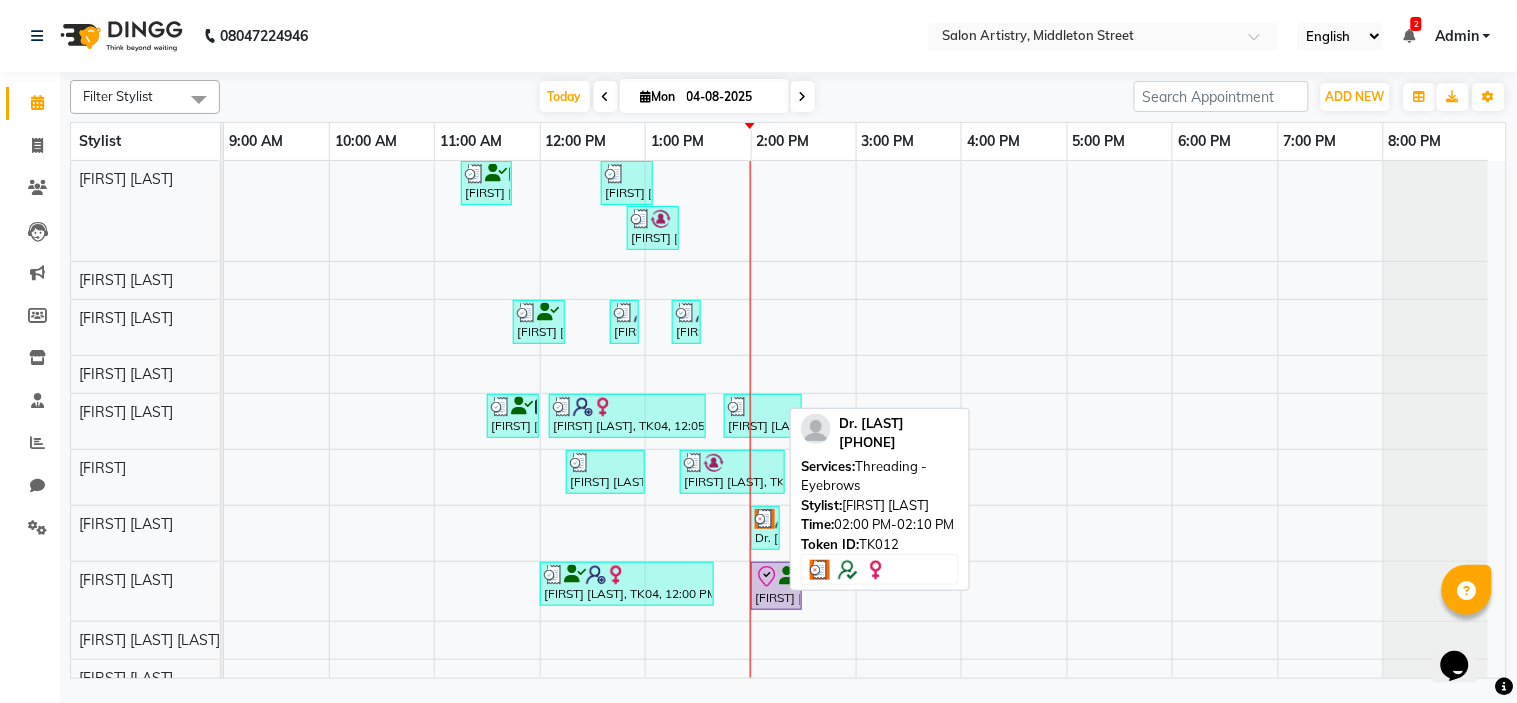 click at bounding box center (765, 519) 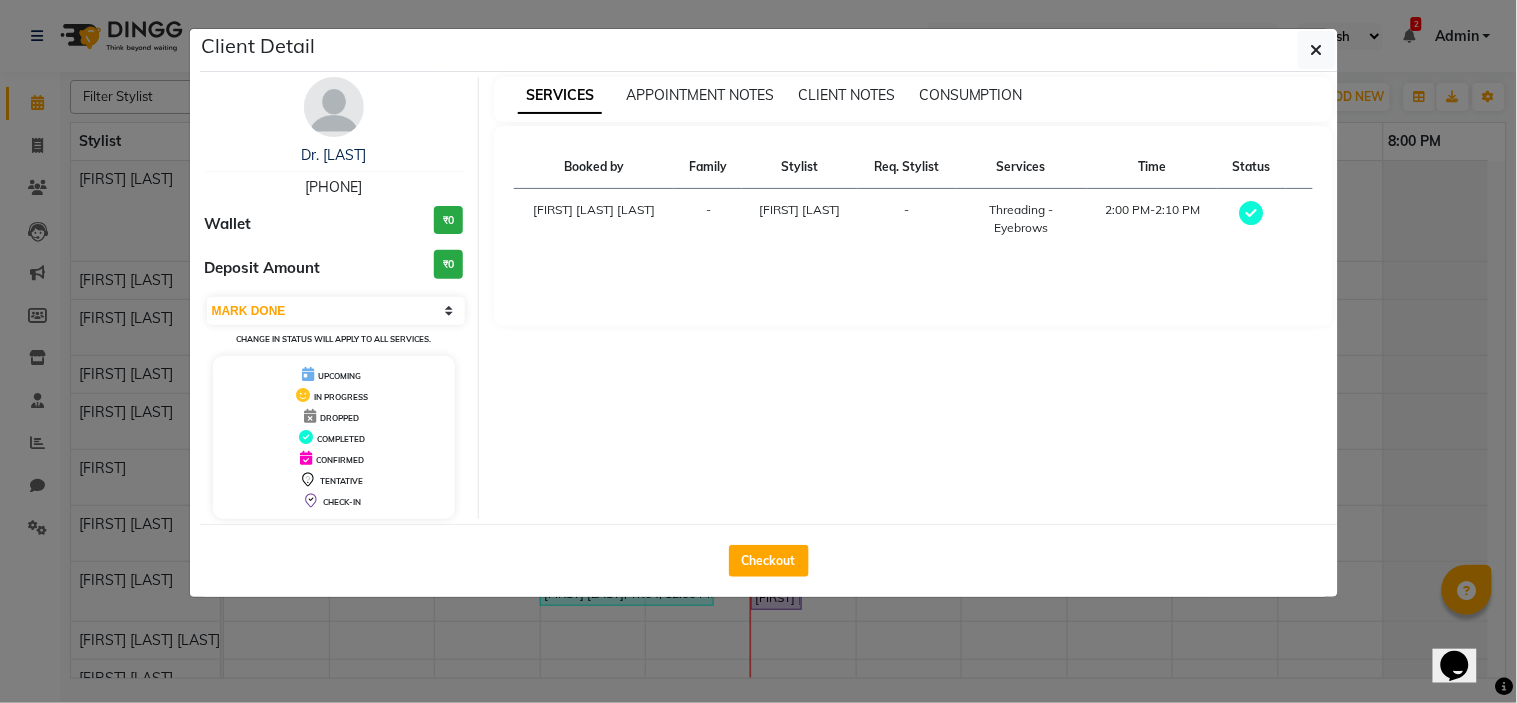 drag, startPoint x: 284, startPoint y: 187, endPoint x: 403, endPoint y: 177, distance: 119.419426 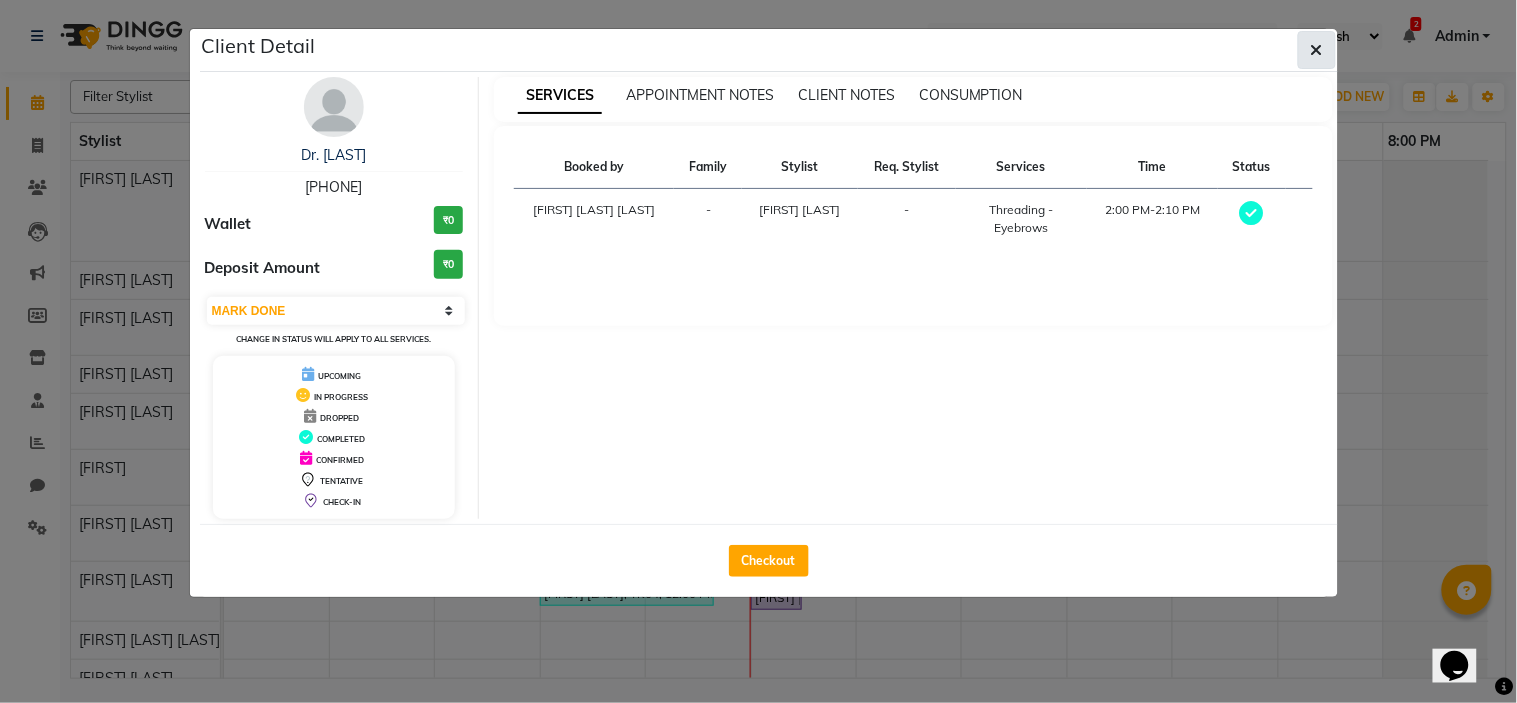 click 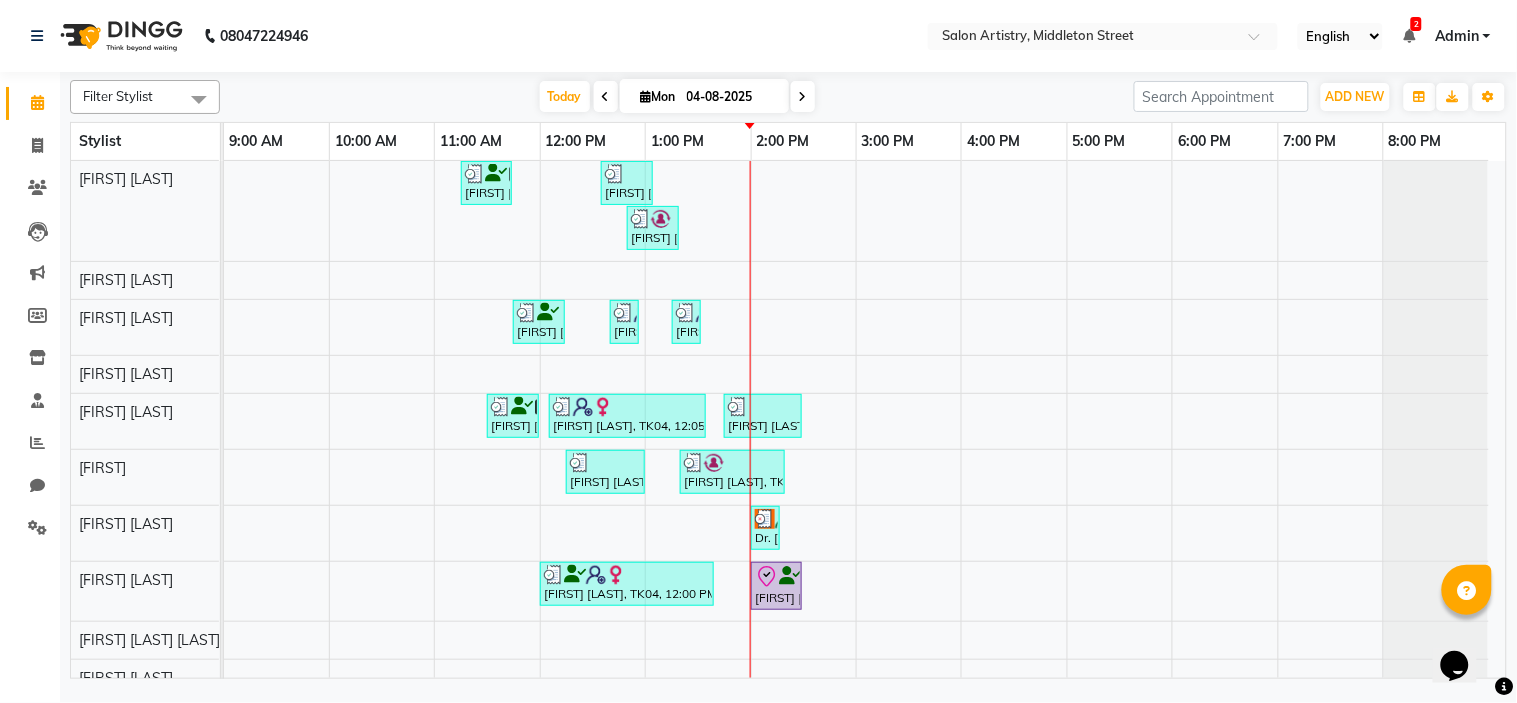 click on "04-08-2025" at bounding box center (731, 97) 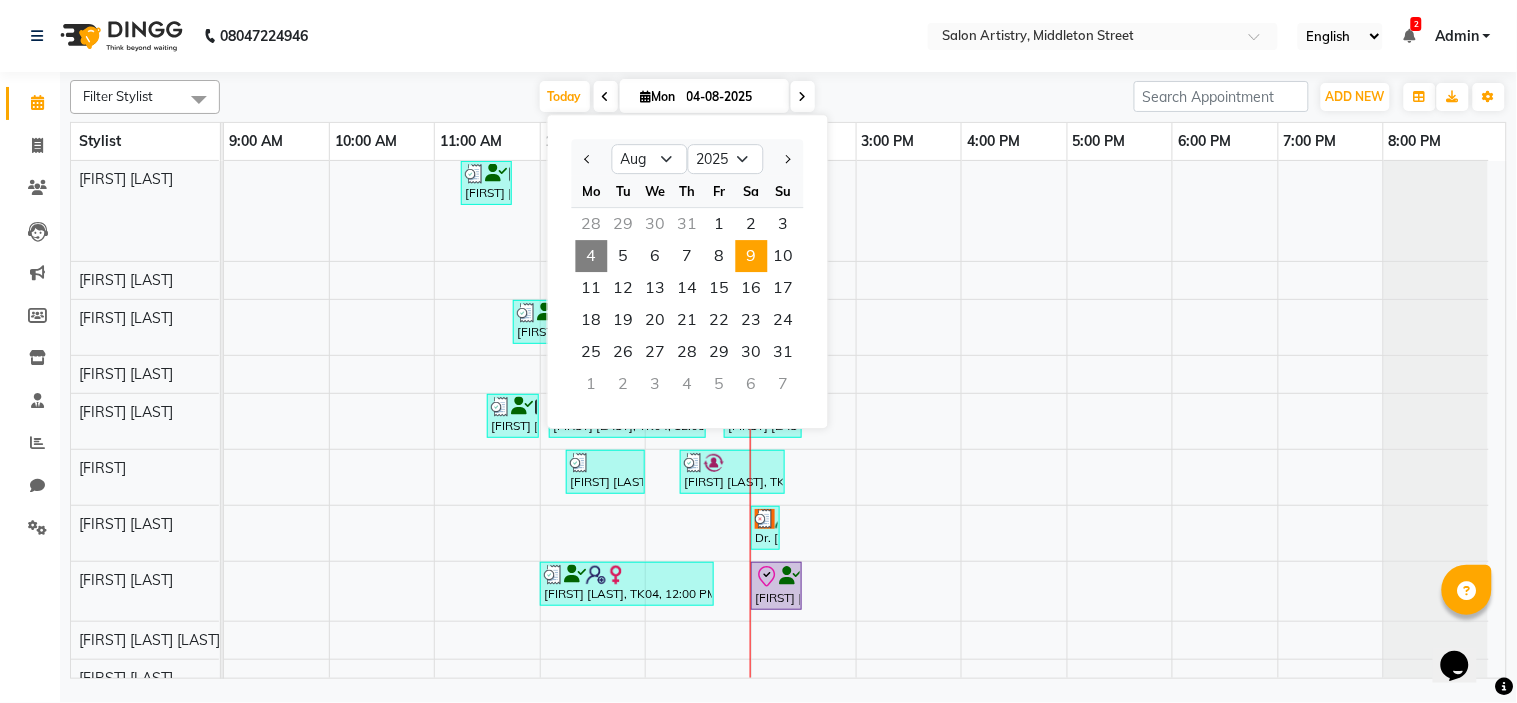 click on "9" at bounding box center (752, 256) 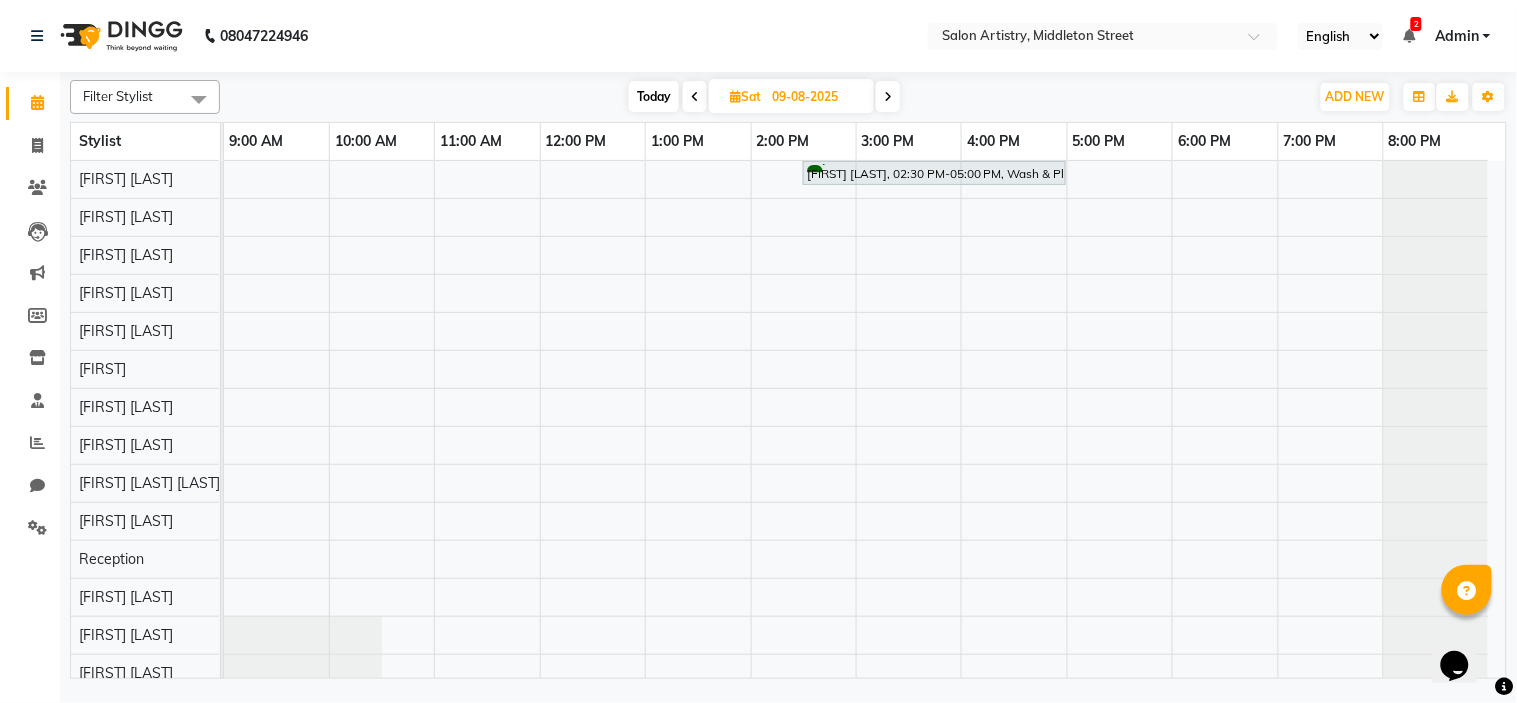 click at bounding box center [381, 445] 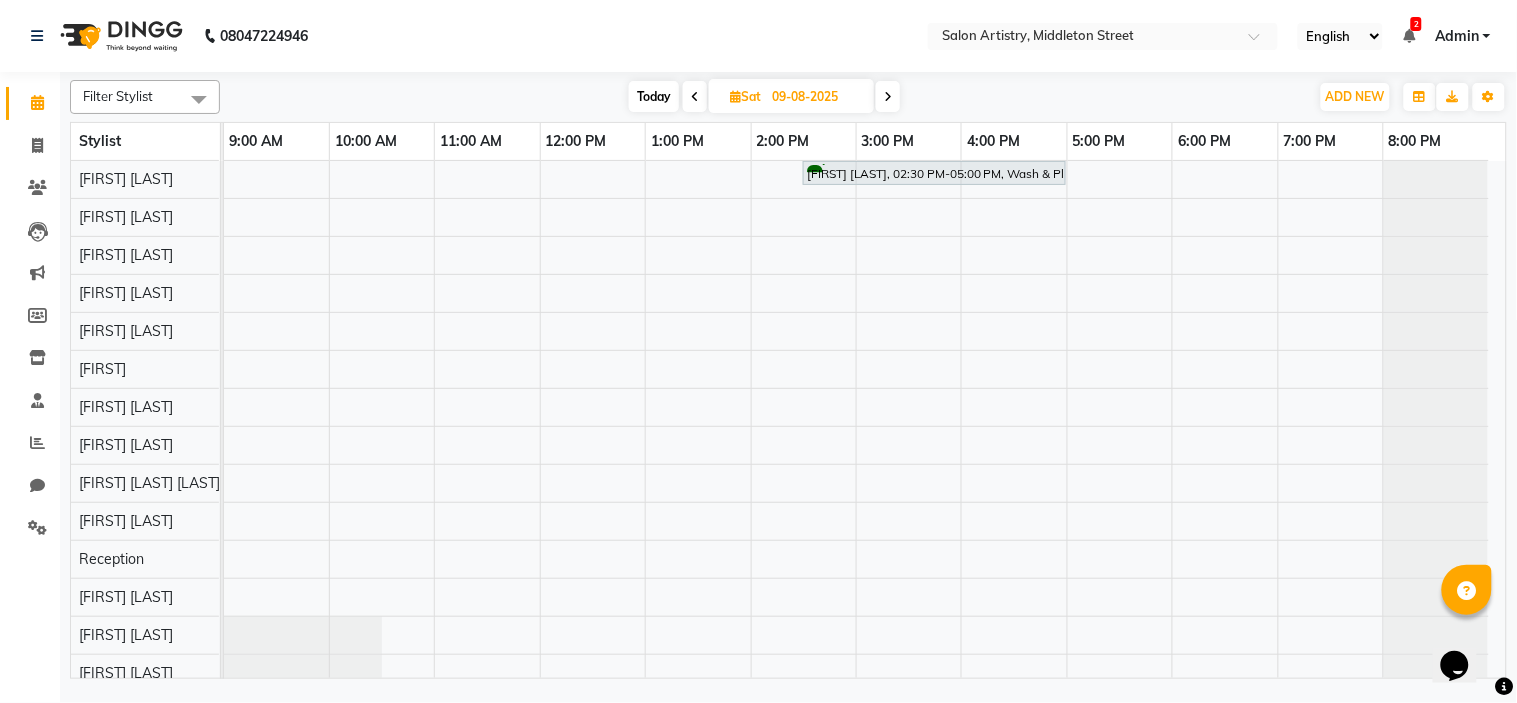 click at bounding box center (487, 445) 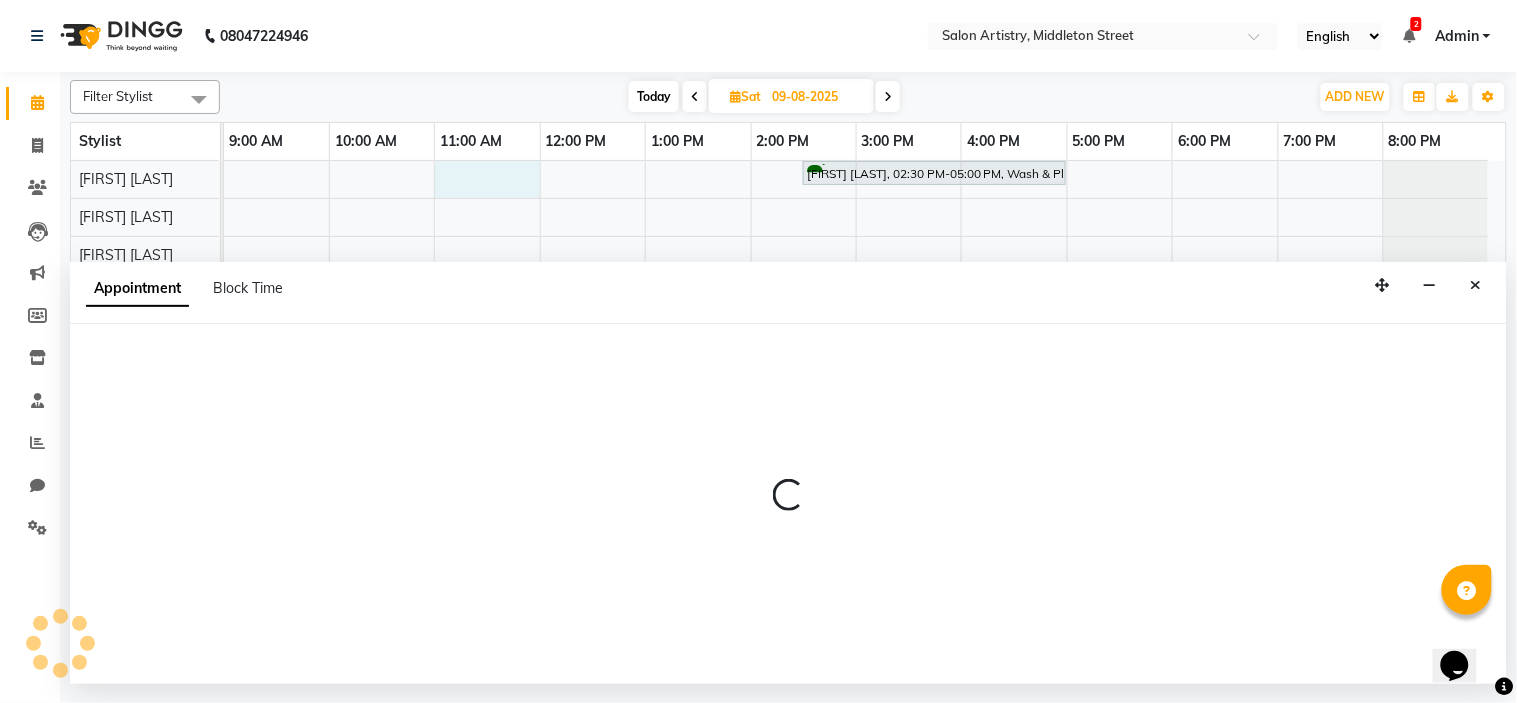 select on "79858" 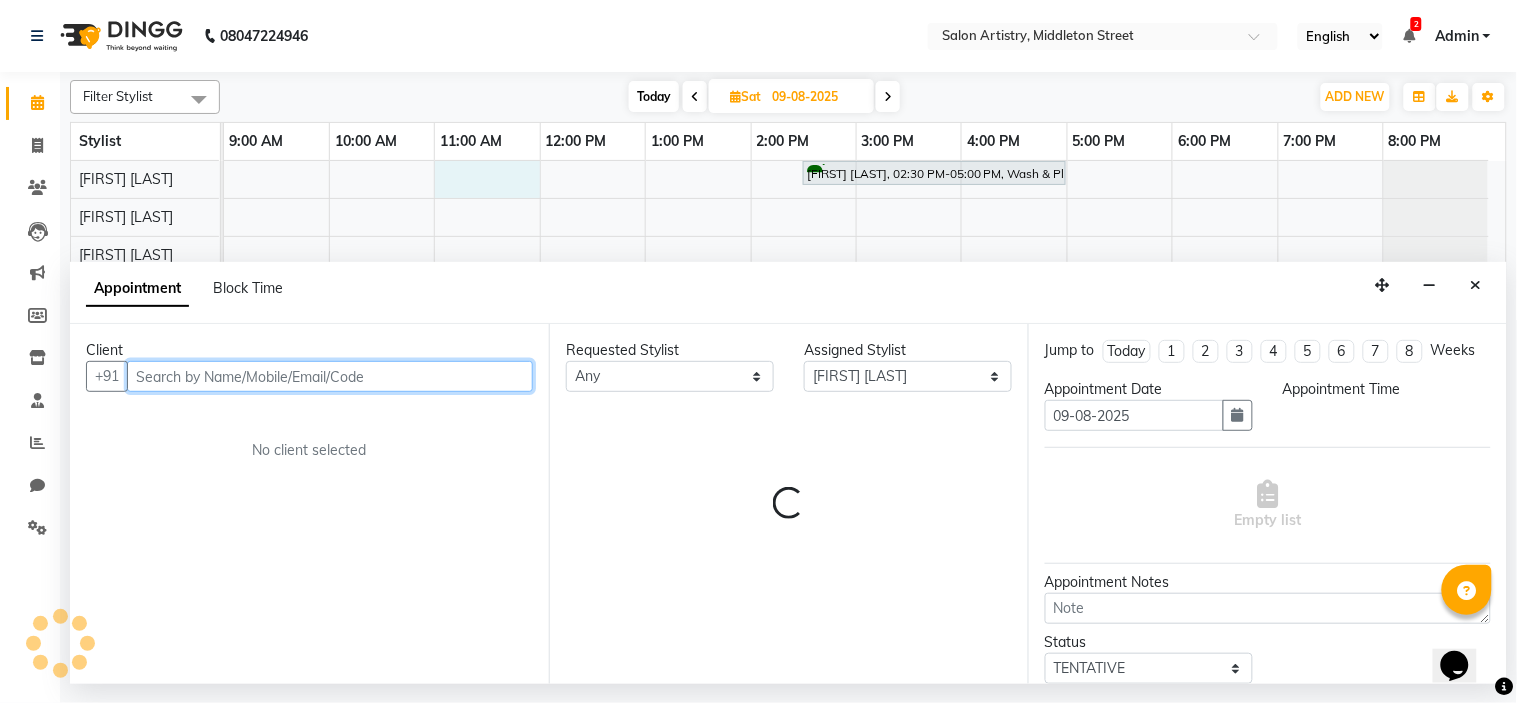 select on "660" 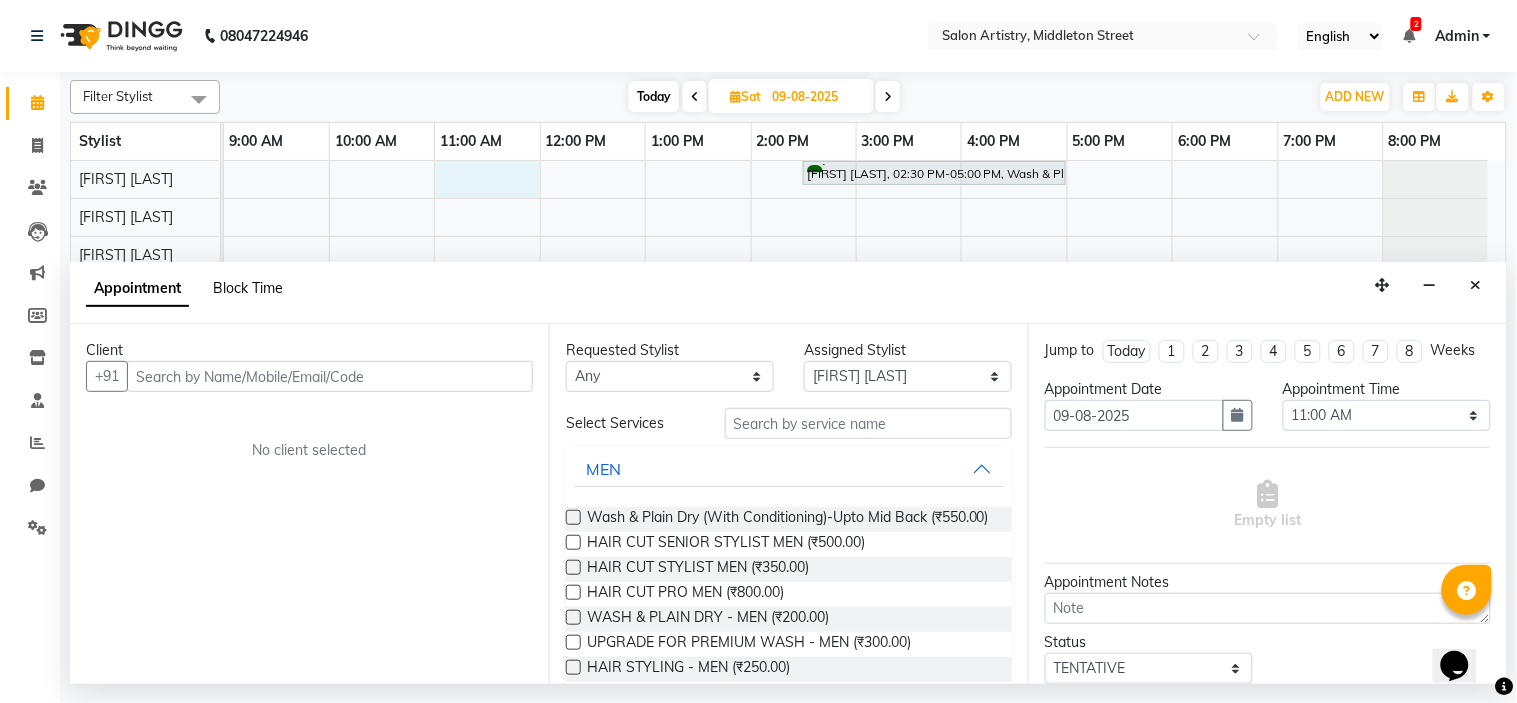 click on "Block Time" at bounding box center [248, 288] 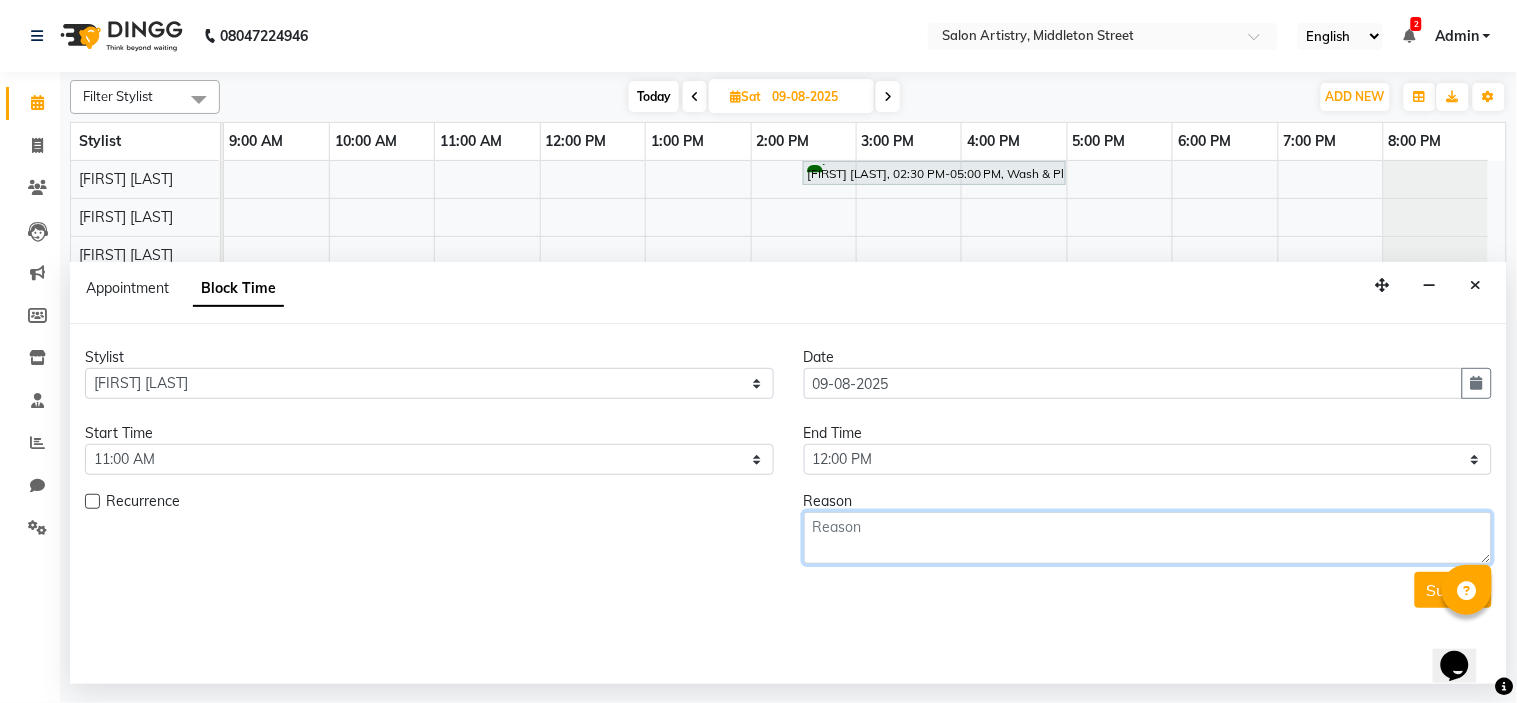 click at bounding box center (1148, 538) 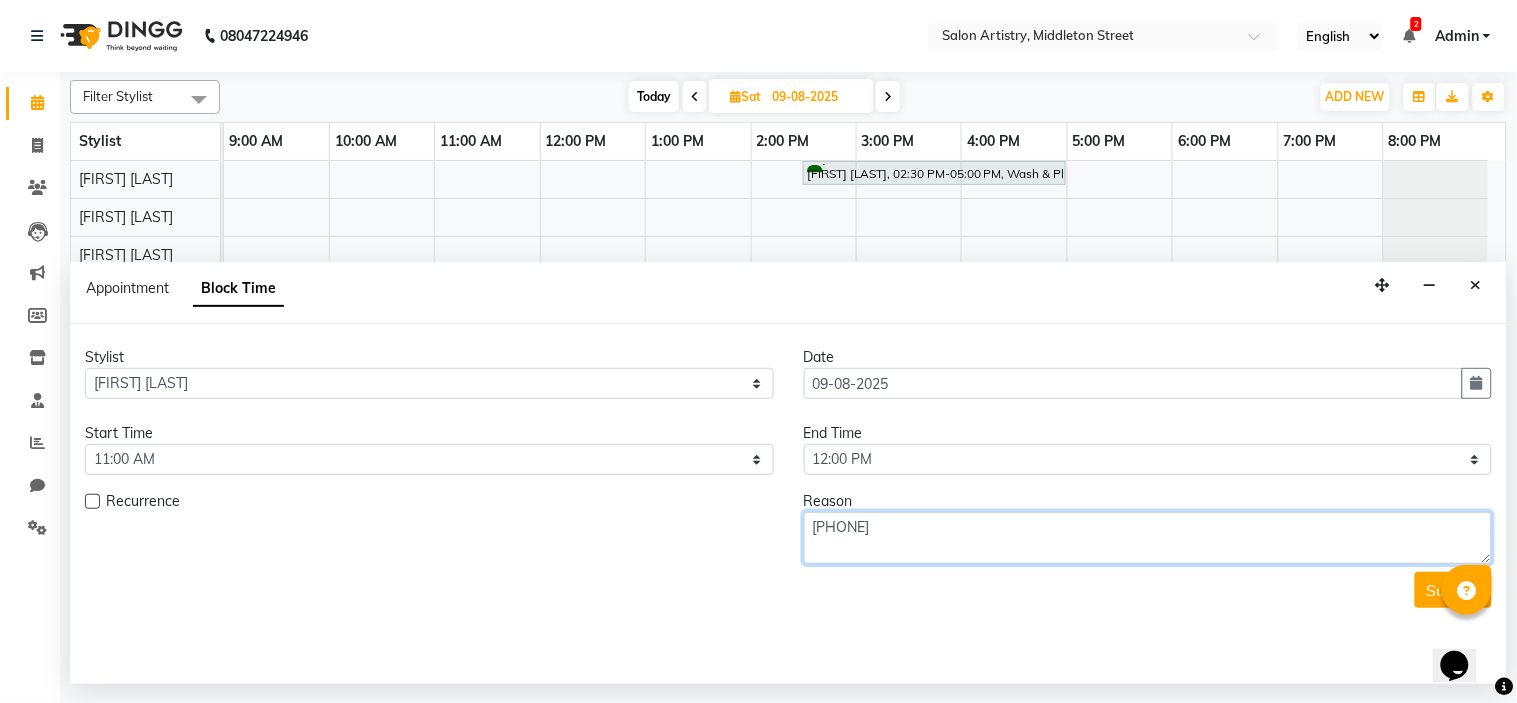type on "[PHONE]" 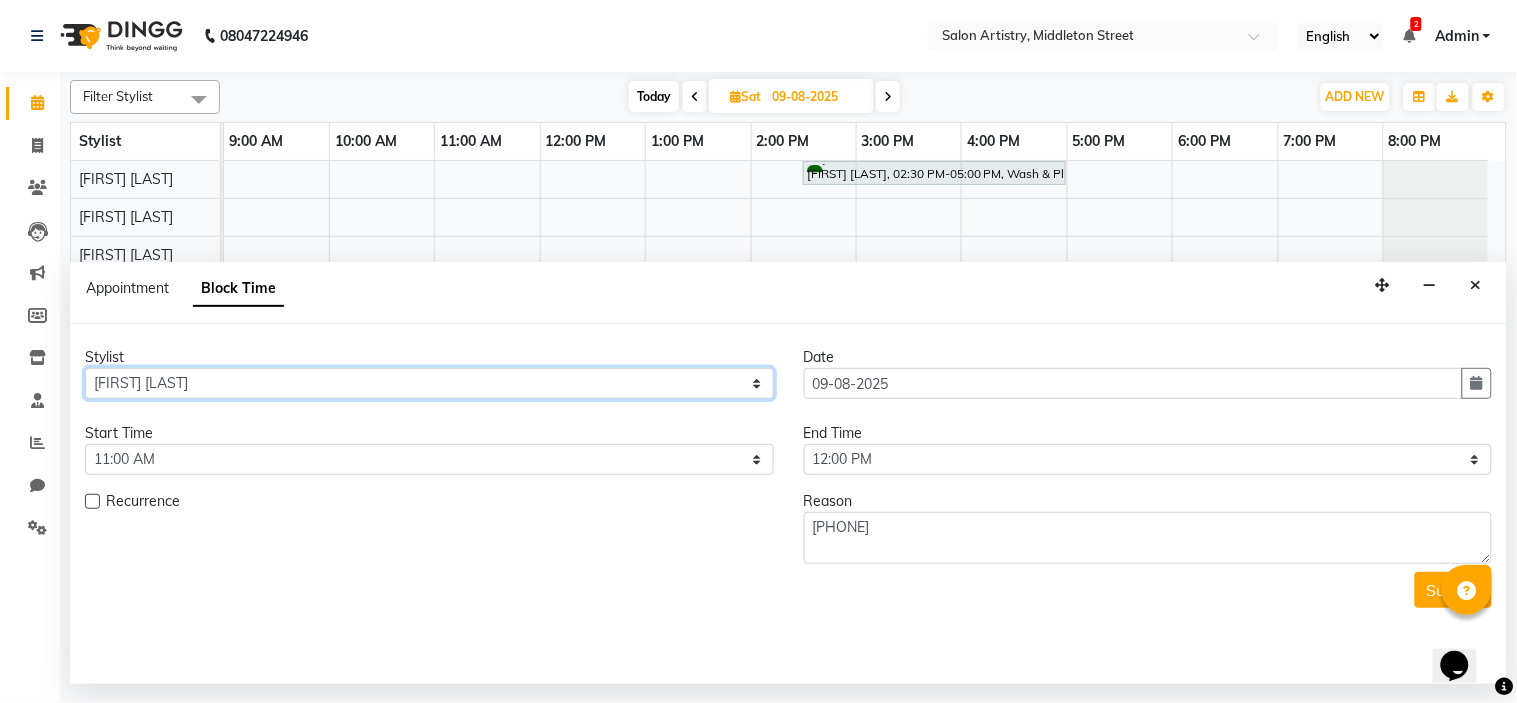 click on "Select [FIRST] [LAST] [FIRST] [LAST] [FIRST] [LAST] [FIRST] [LAST] [FIRST] [LAST] [FIRST] [LAST] [FIRST] [LAST] [FIRST] [LAST] [FIRST] [LAST] [FIRST] [LAST] [FIRST] [LAST] [FIRST] [LAST] [FIRST] [LAST] [FIRST] [LAST] [FIRST] [LAST] [FIRST] [LAST] [FIRST] [LAST]" at bounding box center [429, 383] 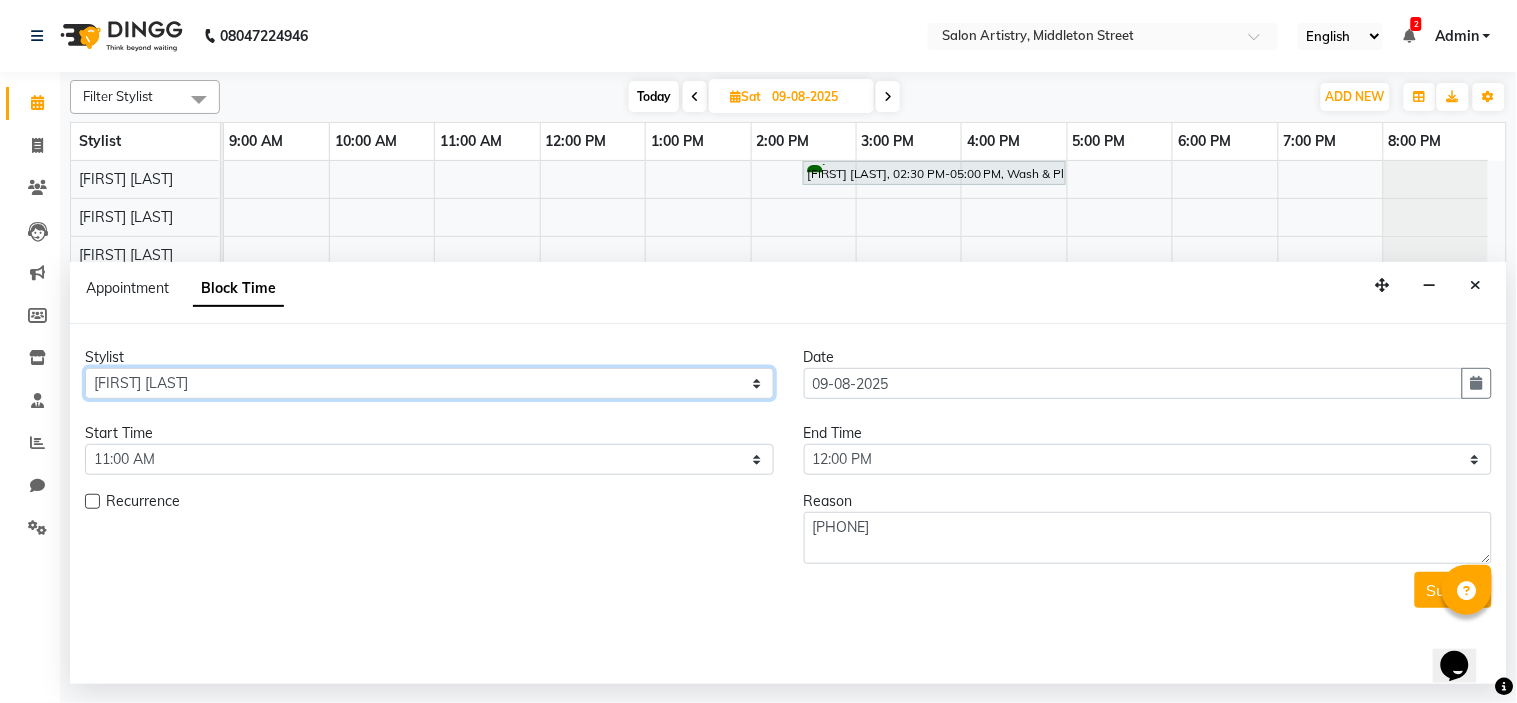 select on "79859" 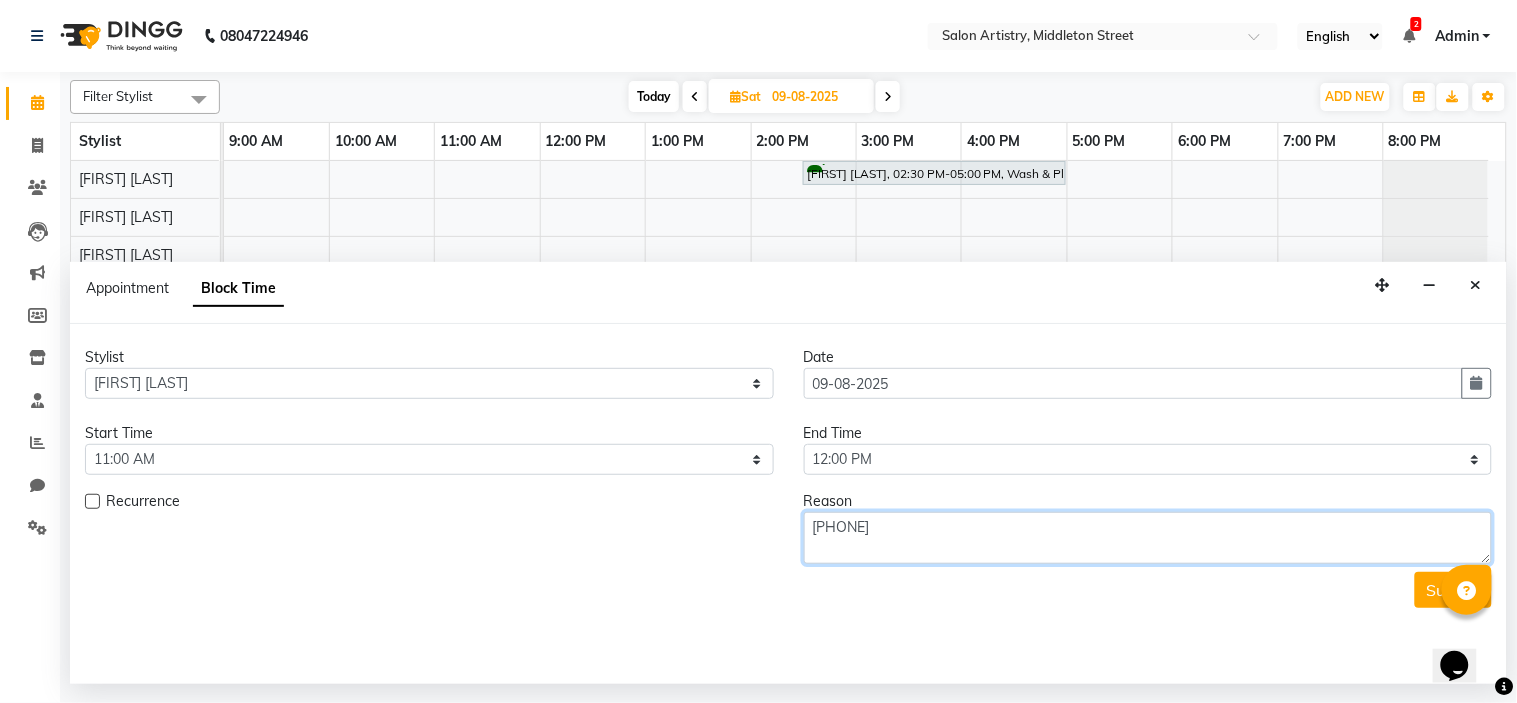 click on "[PHONE]" at bounding box center [1148, 538] 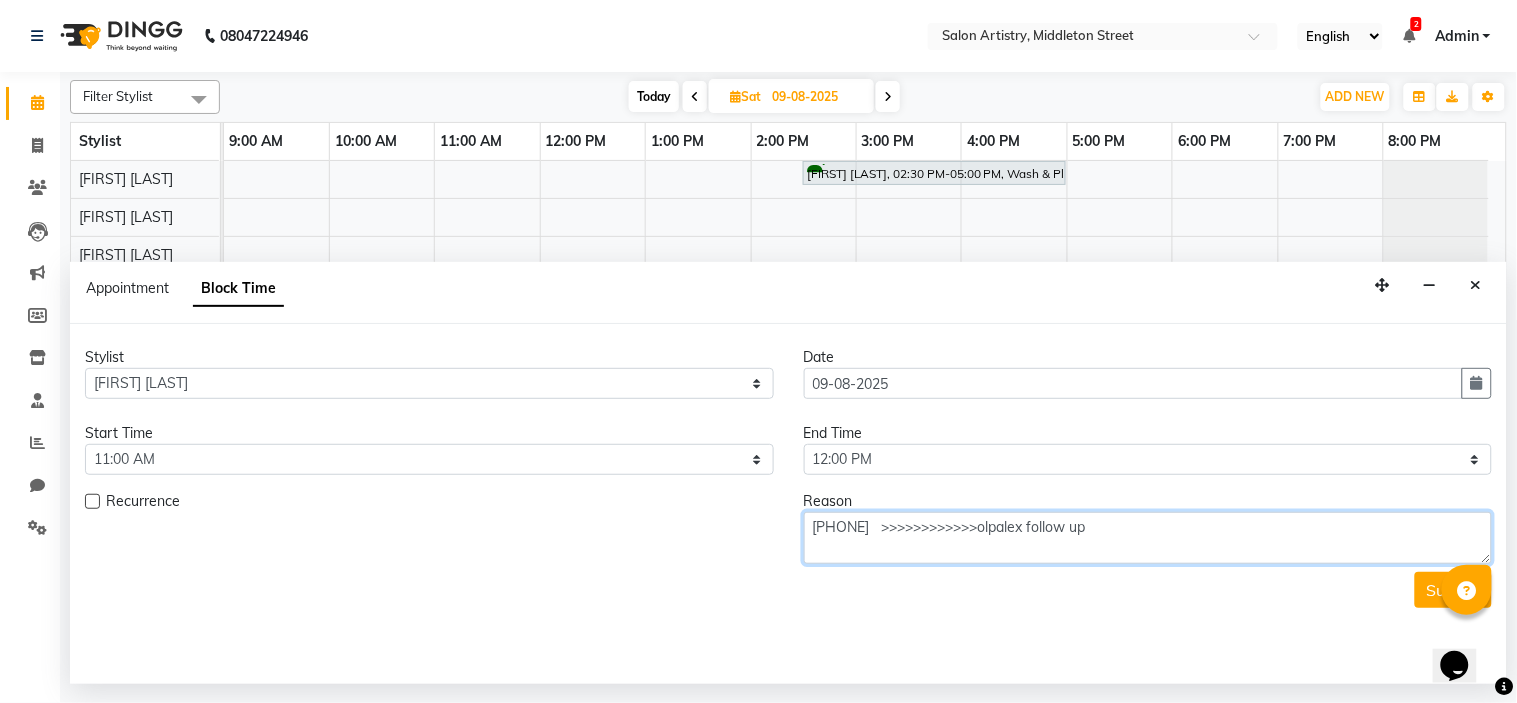 type on "[PHONE]   >>>>>>>>>>>>olpalex follow up" 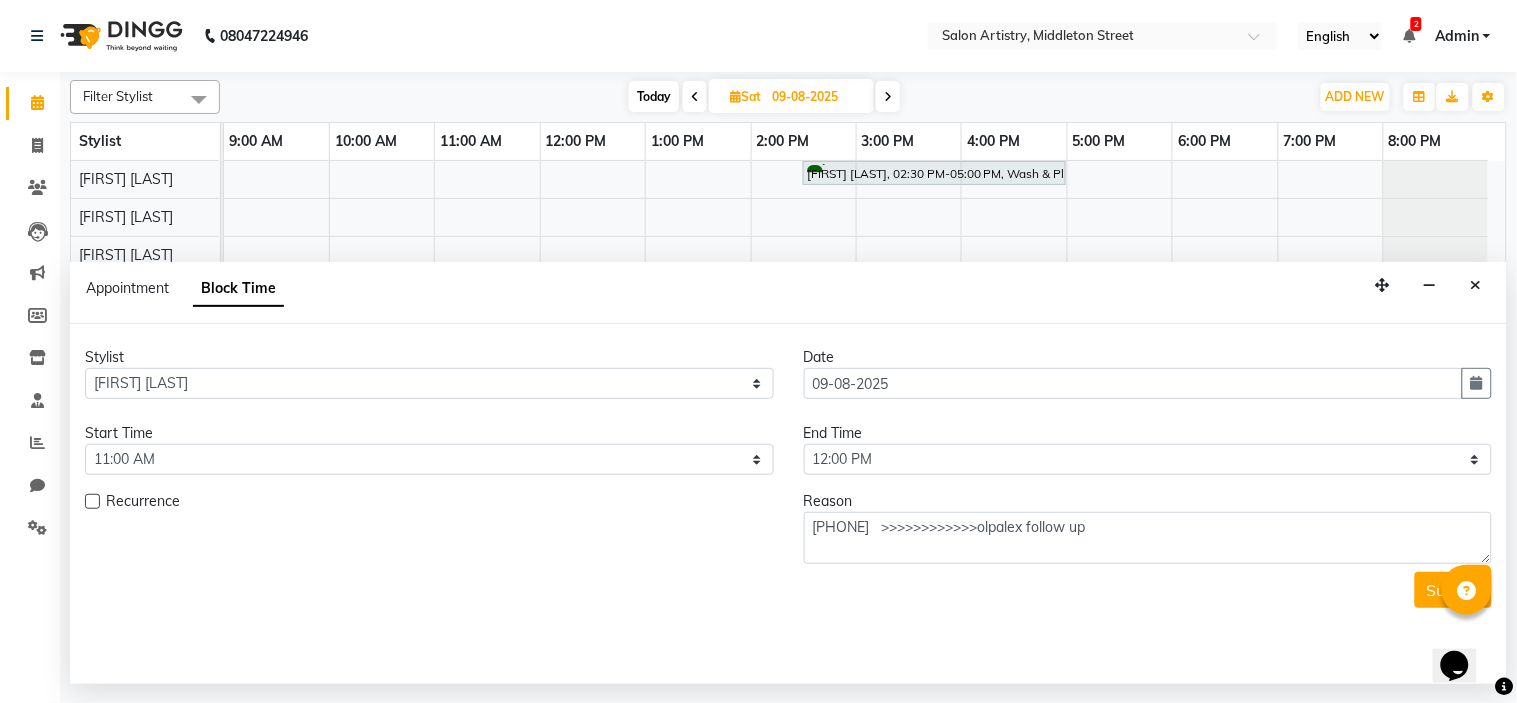 click on "Submit" at bounding box center (788, 590) 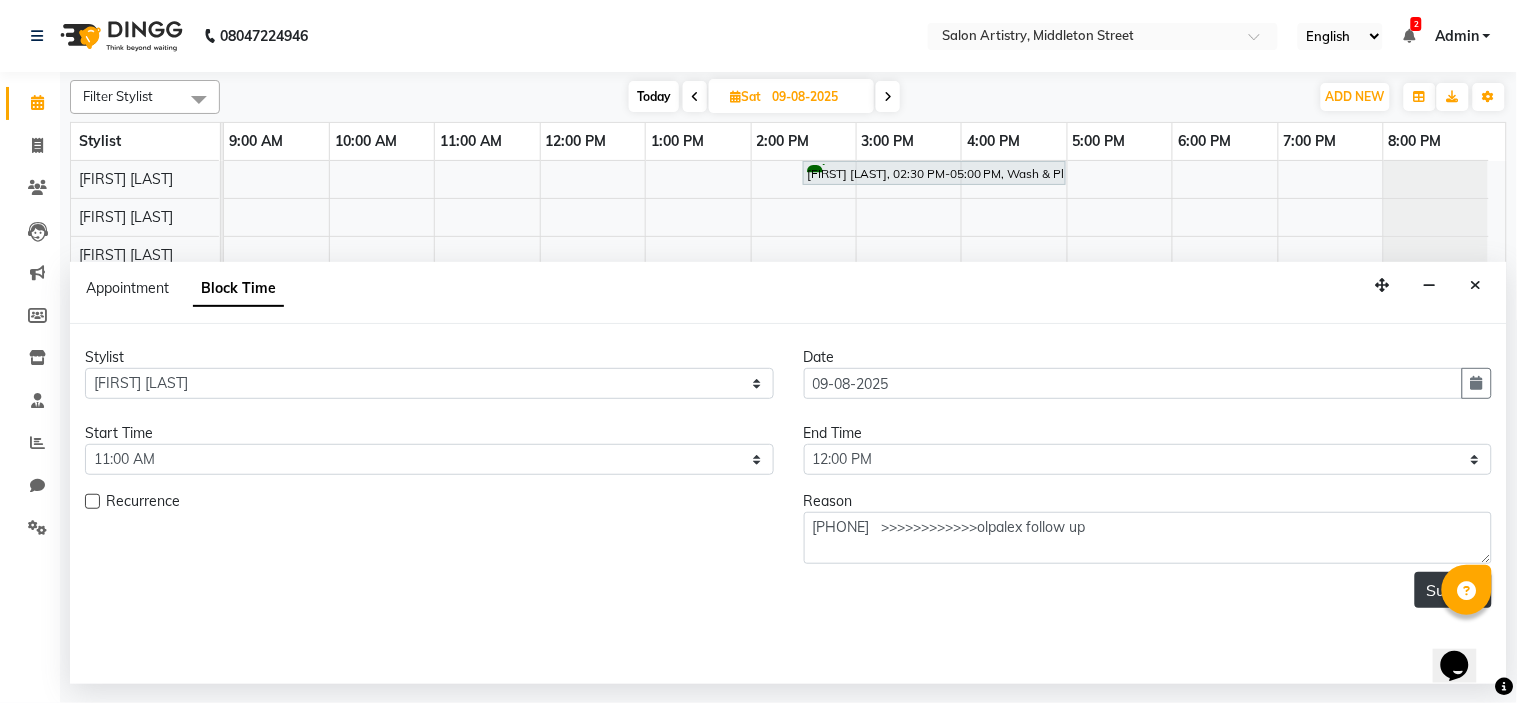 click on "Submit" at bounding box center (1453, 590) 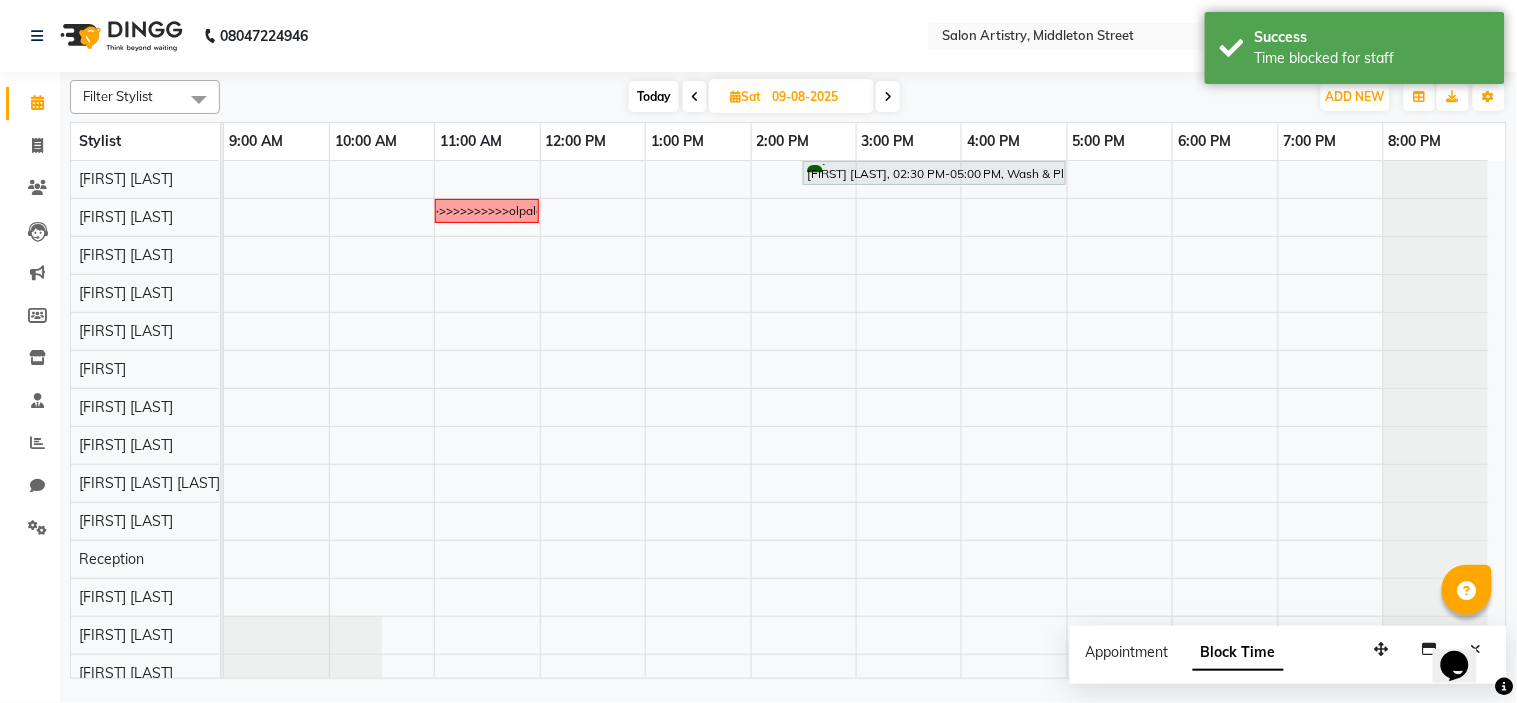 click on "[PHONE] Select Location ×  Salon Artistry, Middleton Street English ENGLISH Español العربية मराठी हिंदी ગુજરાતી தமிழ் 中文 2 Notifications nothing to show Admin Manage Profile Change Password Sign out  Version:3.16.0" 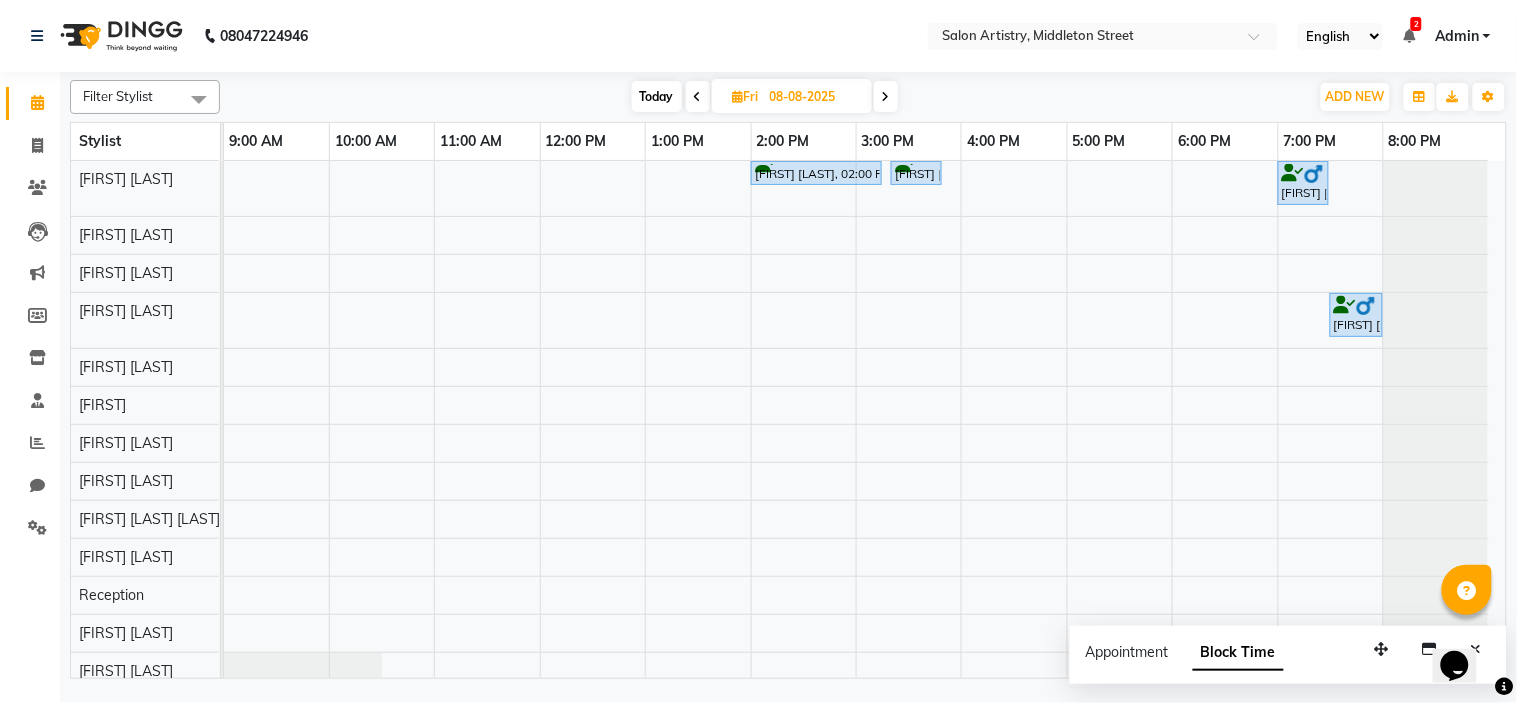 click at bounding box center [698, 97] 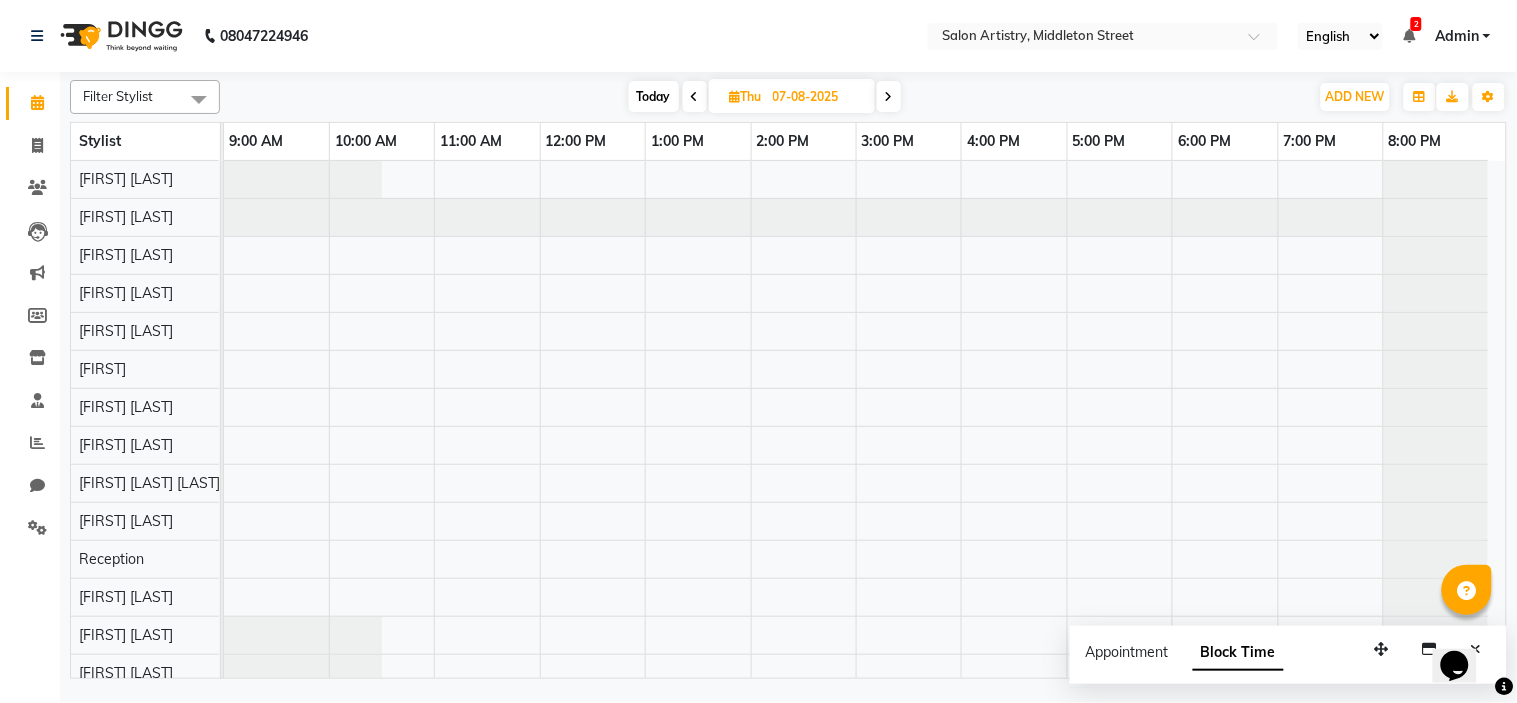 click at bounding box center [695, 97] 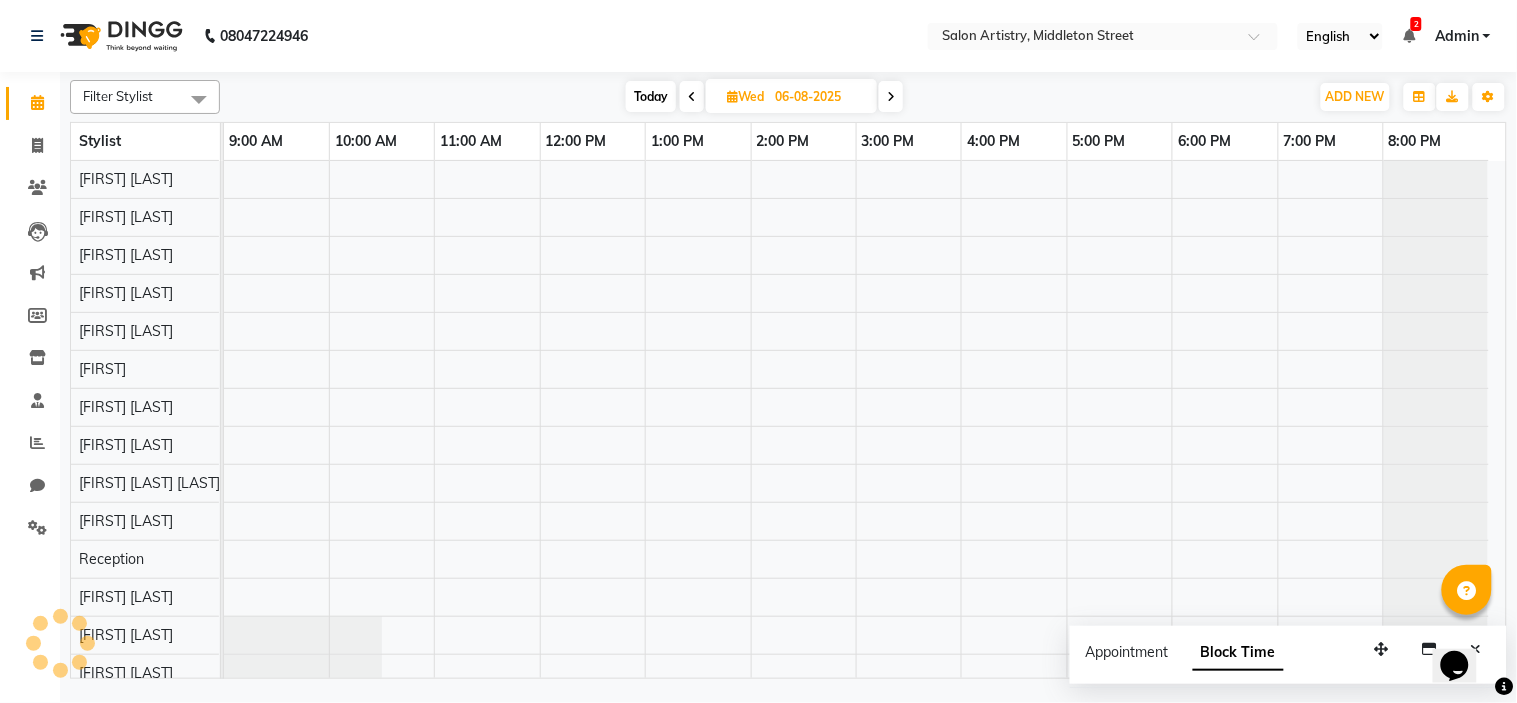 click at bounding box center [692, 96] 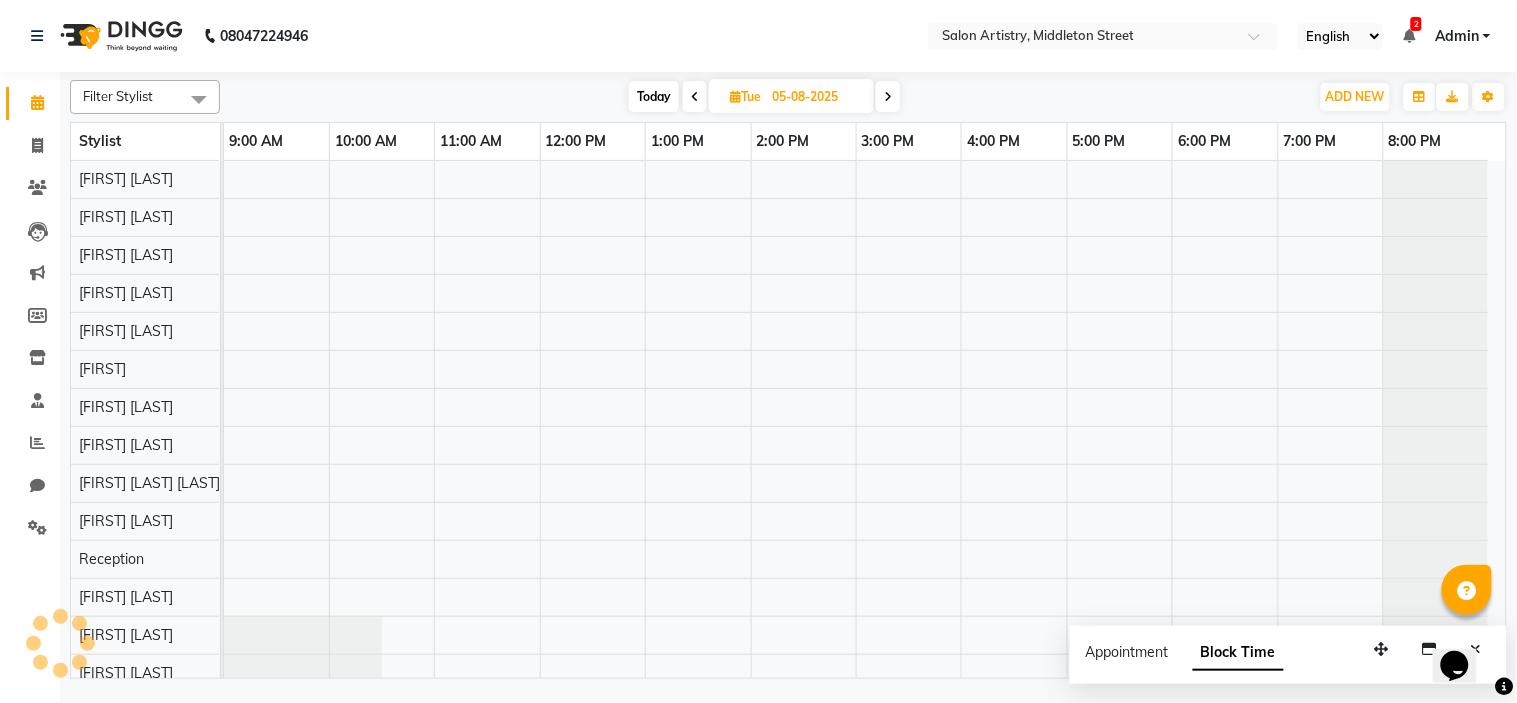 click at bounding box center [695, 97] 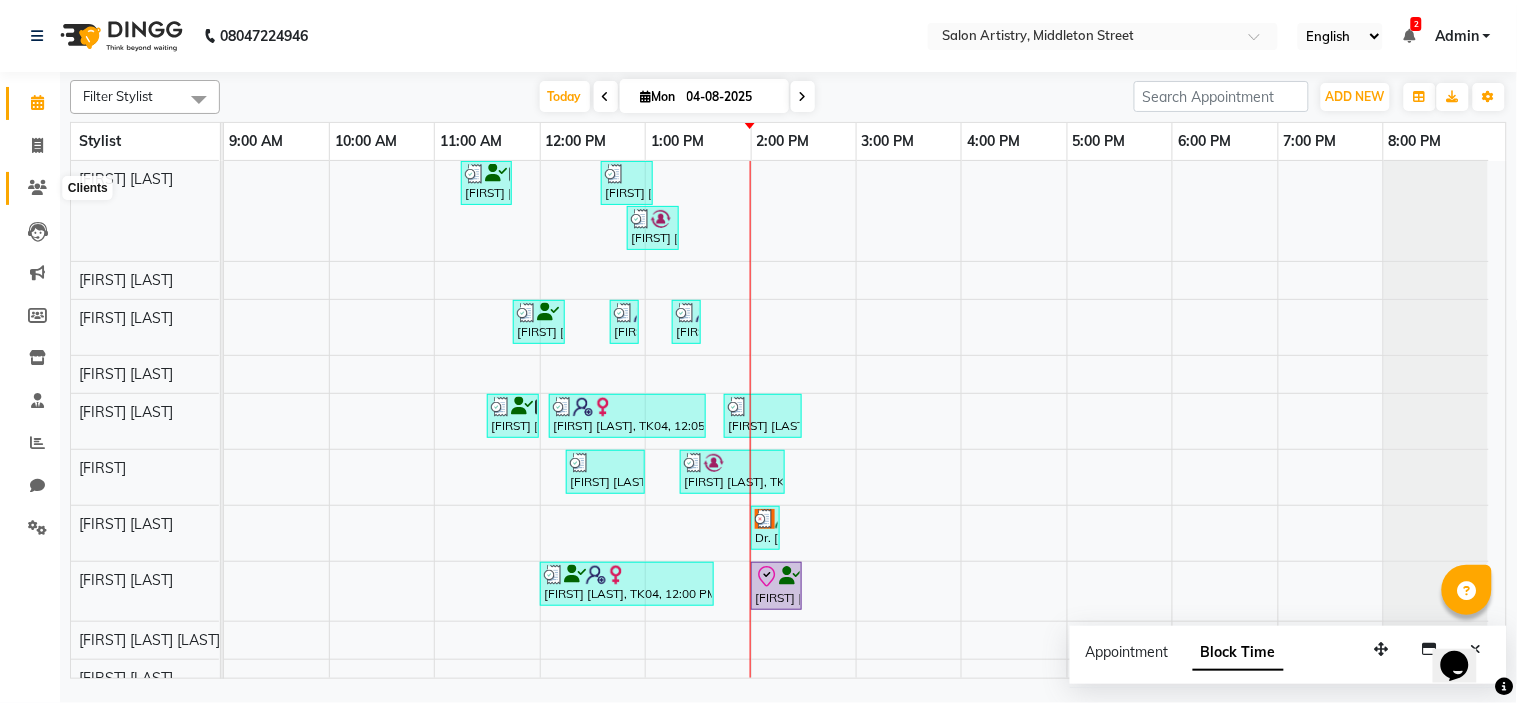 click 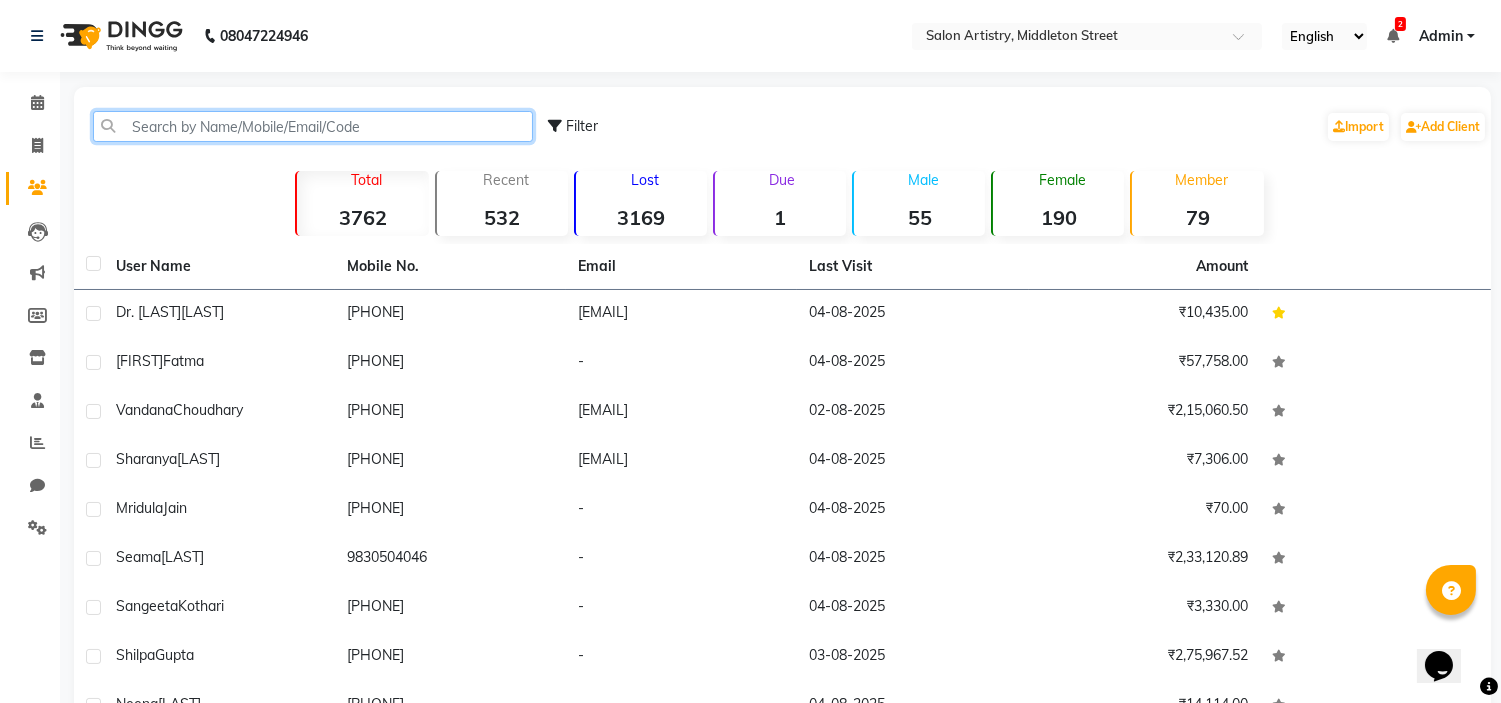 click 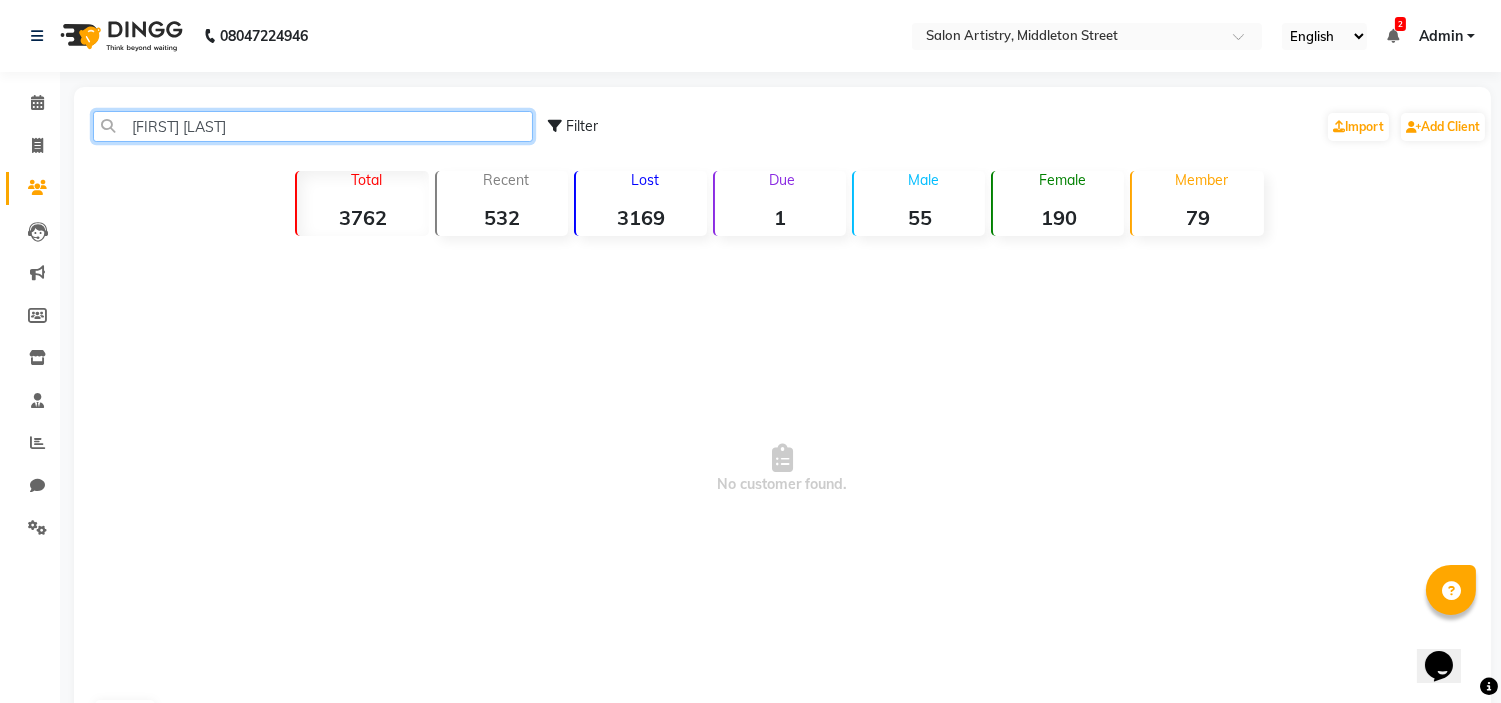 type on "[FIRST] [LAST]" 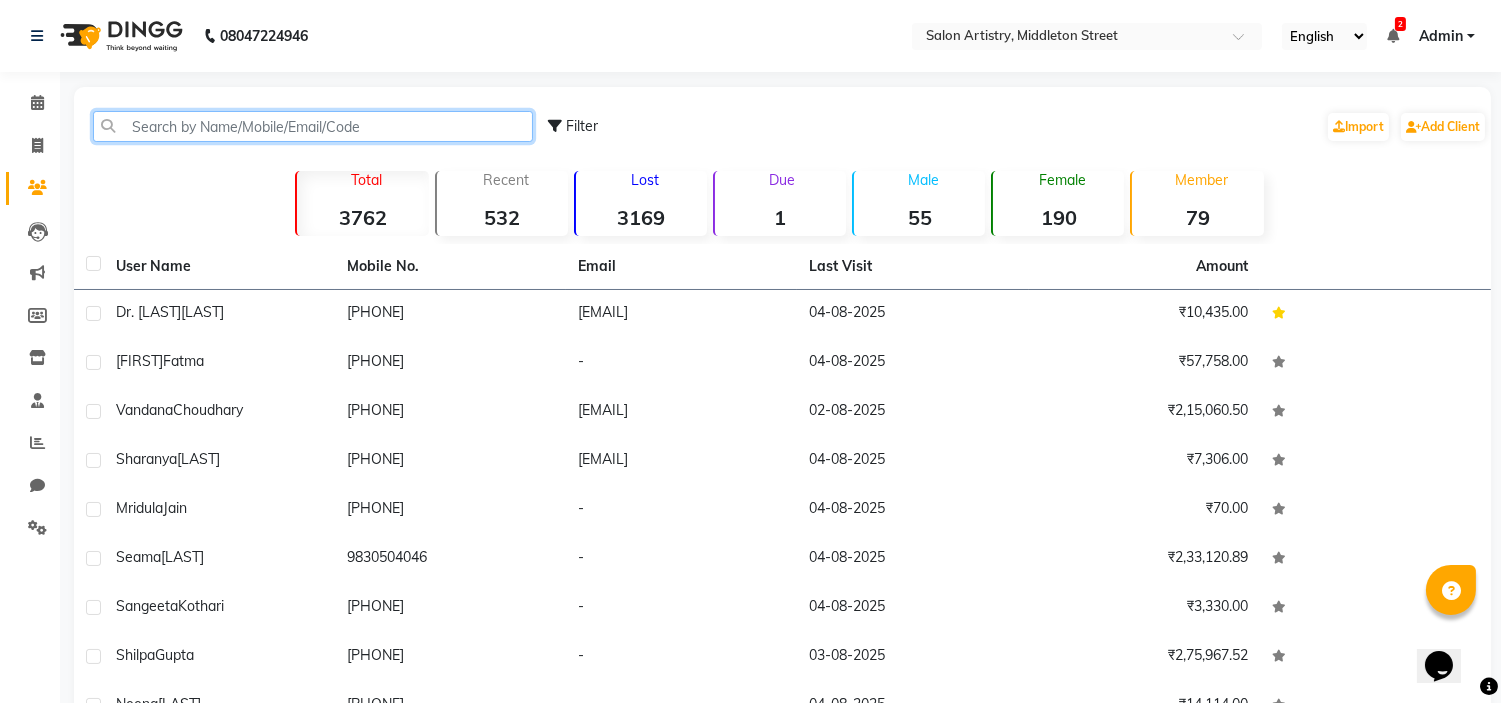 paste on "[FIRST] [FIRST]" 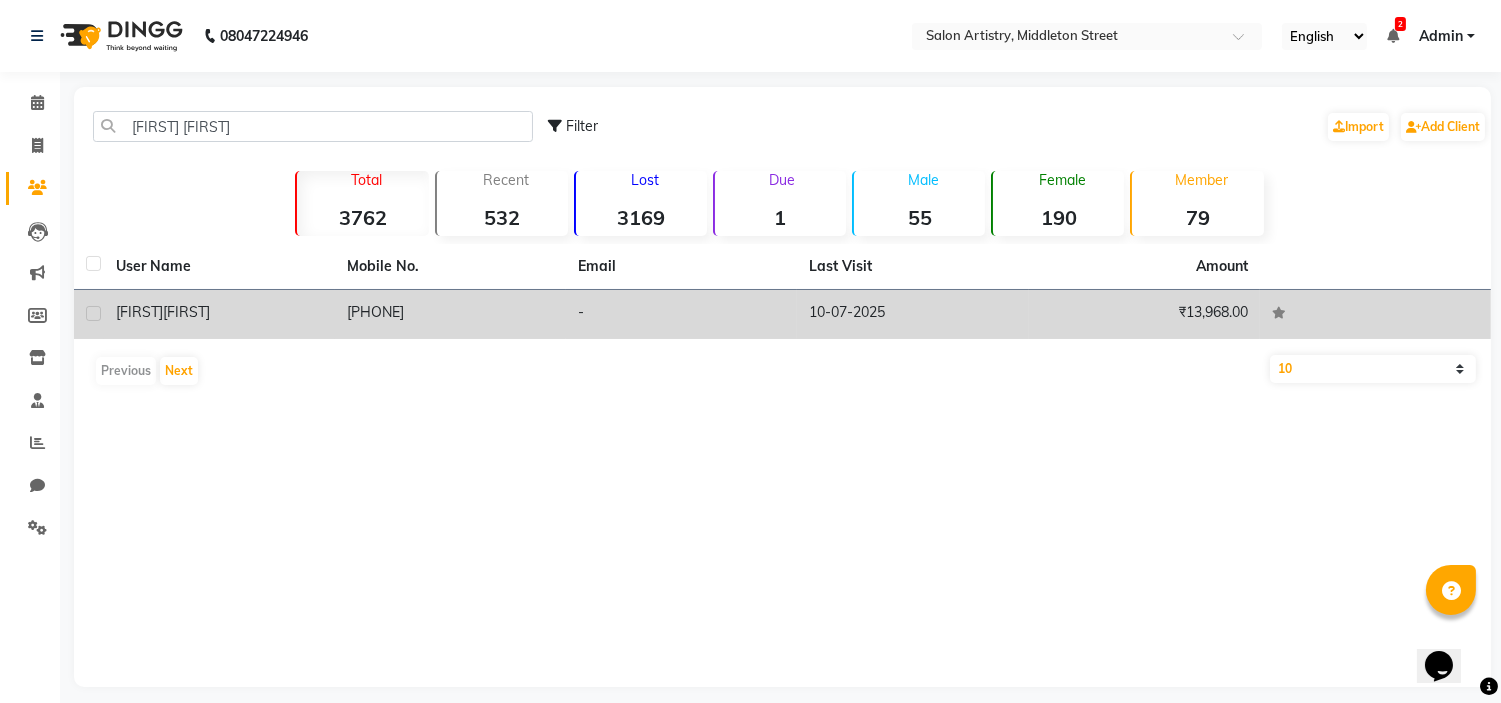click on "[FIRST]" 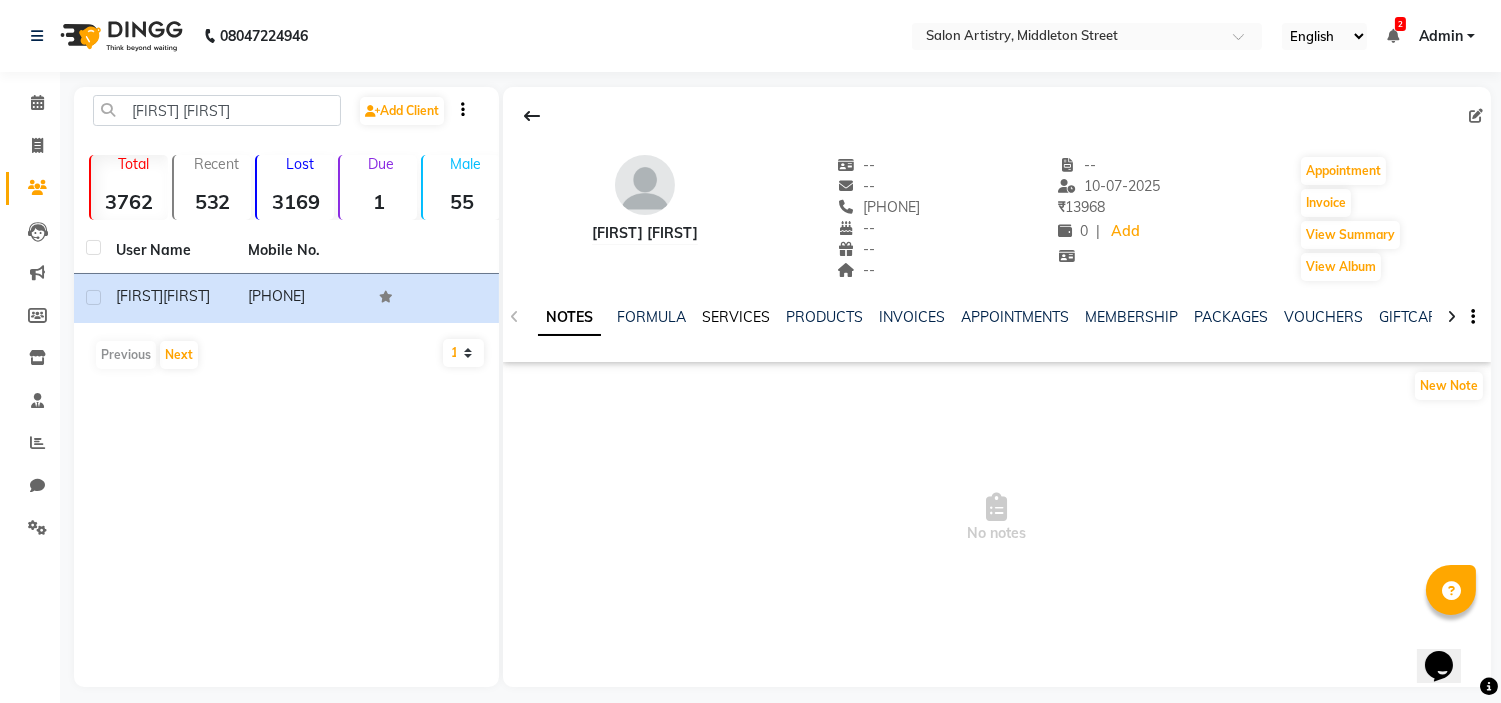 click on "SERVICES" 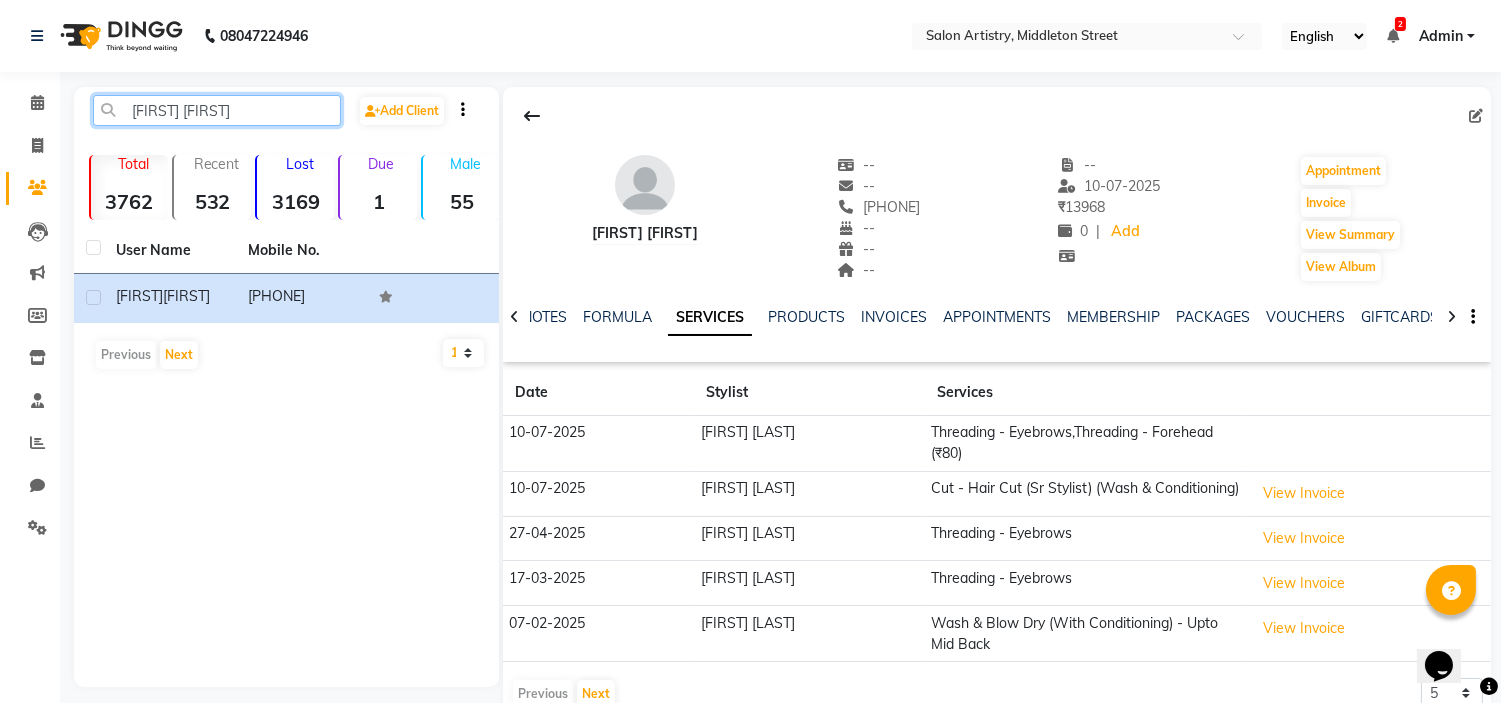 click on "[FIRST] [FIRST]" 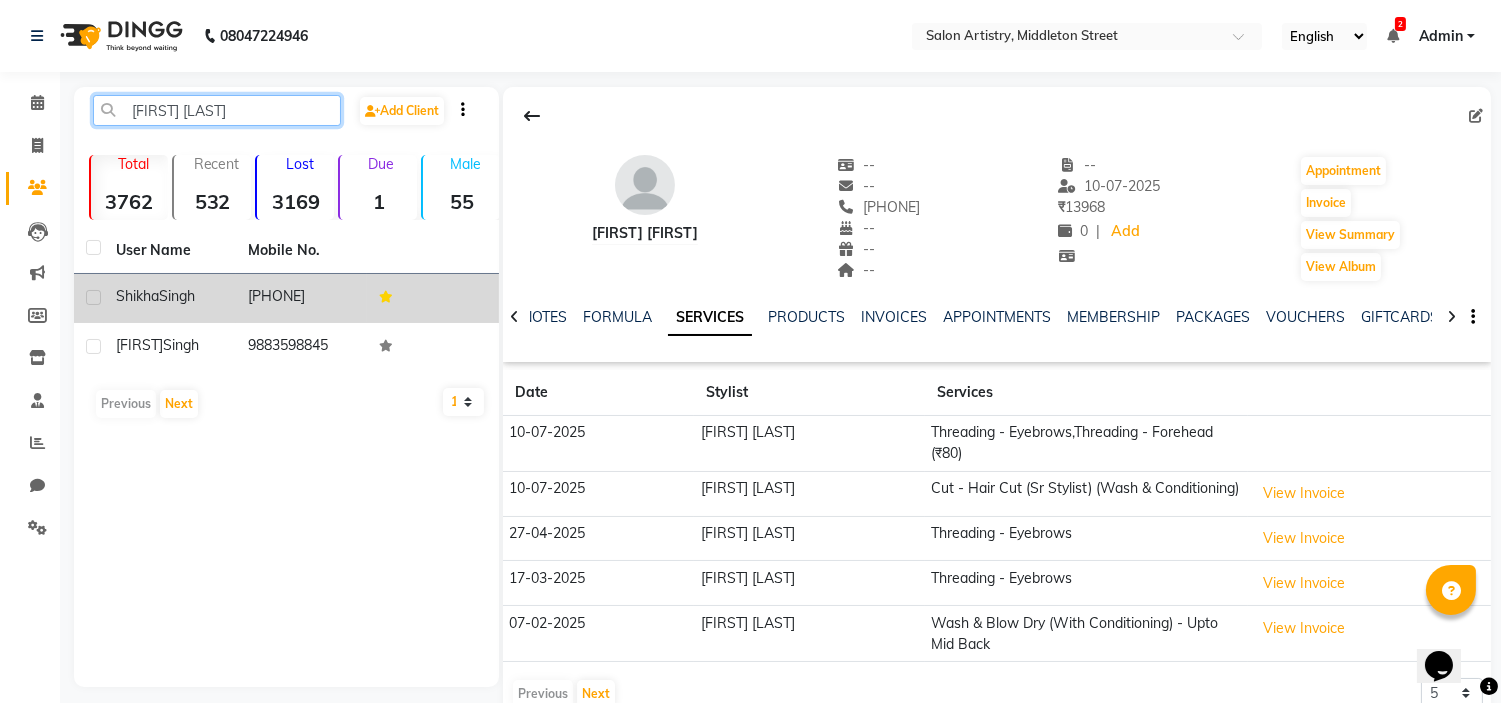 type on "[FIRST] [LAST]" 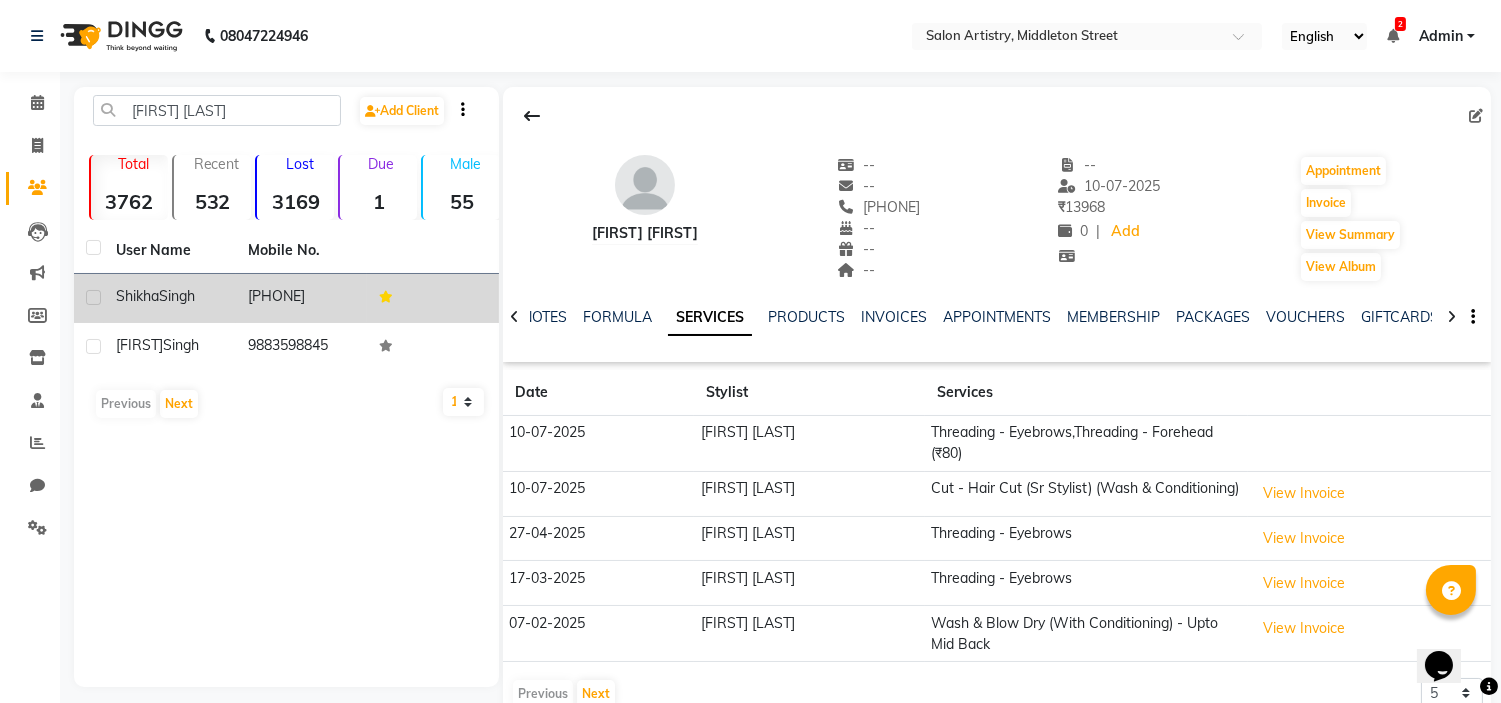 click on "Singh" 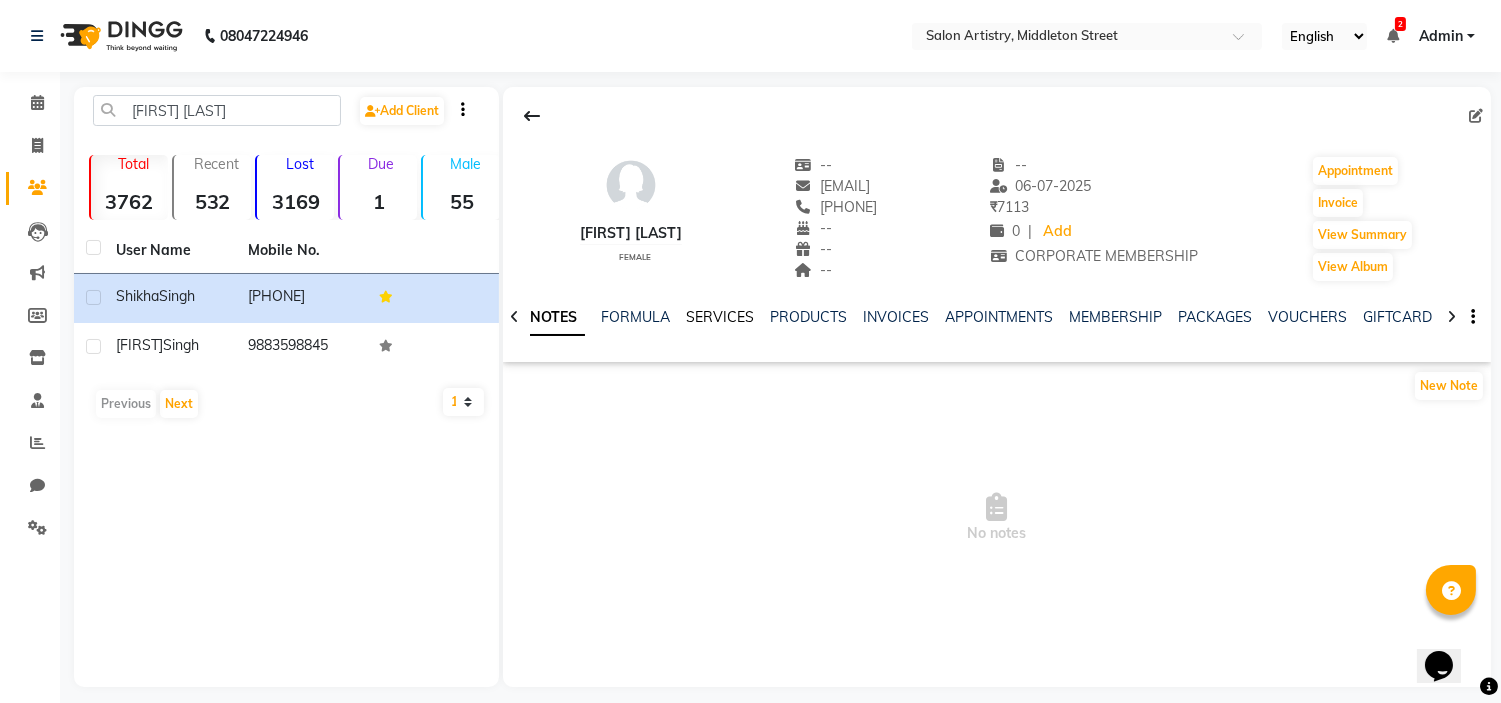 click on "SERVICES" 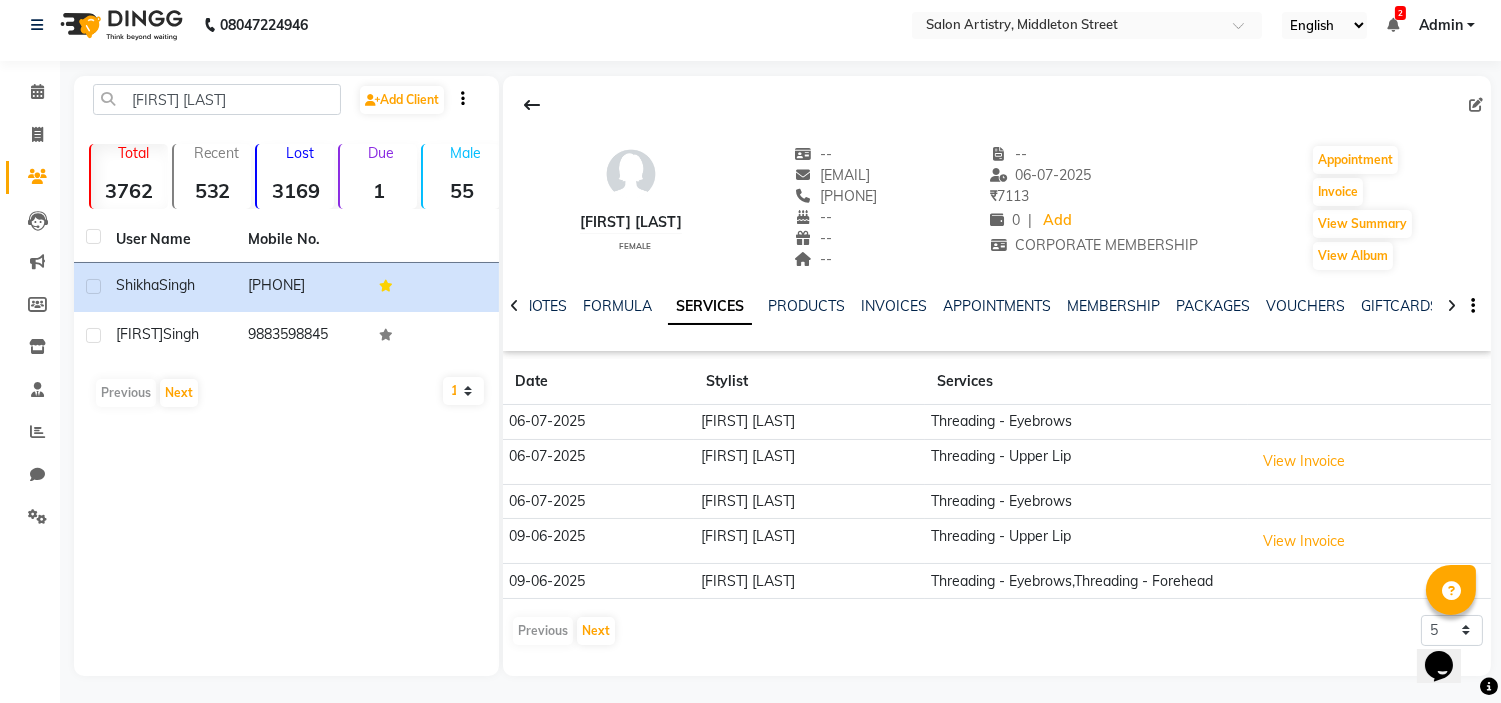 scroll, scrollTop: 13, scrollLeft: 0, axis: vertical 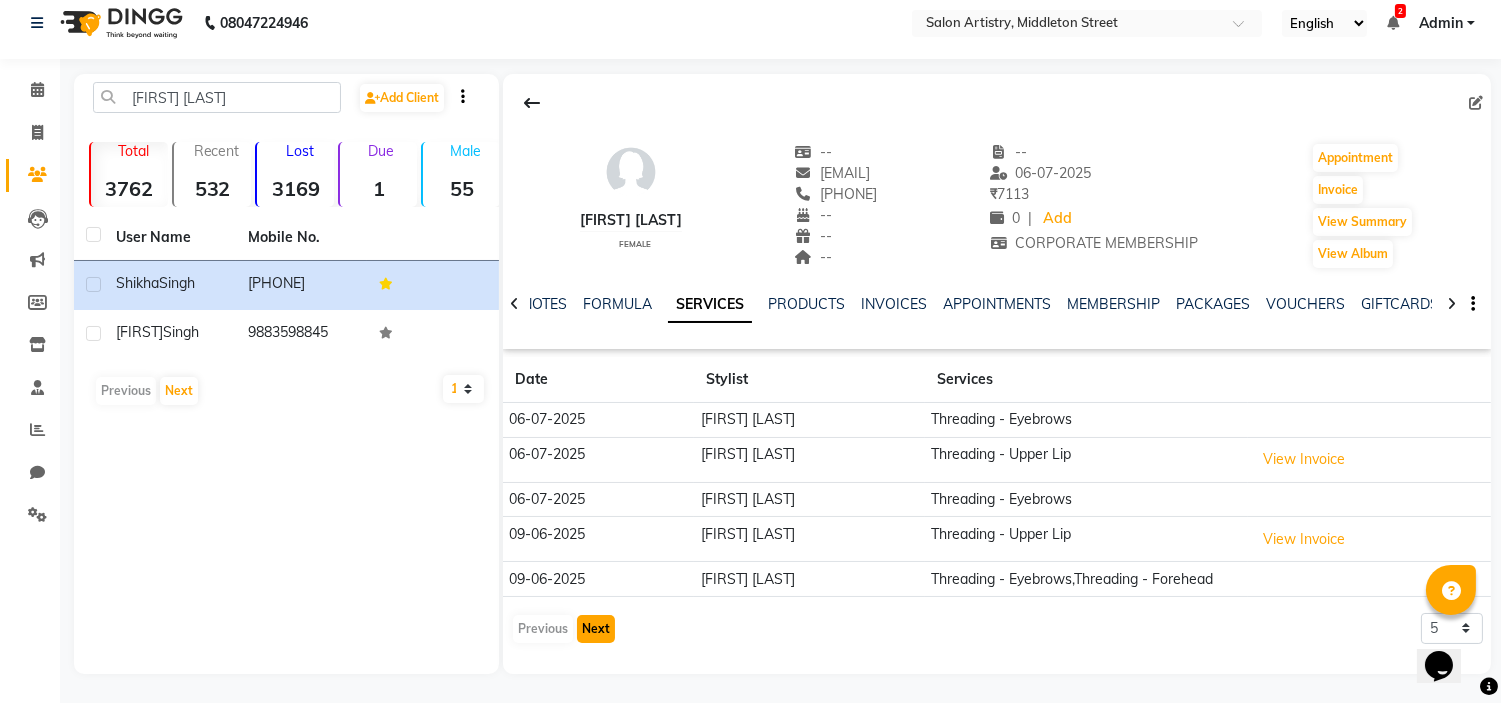 click on "Next" 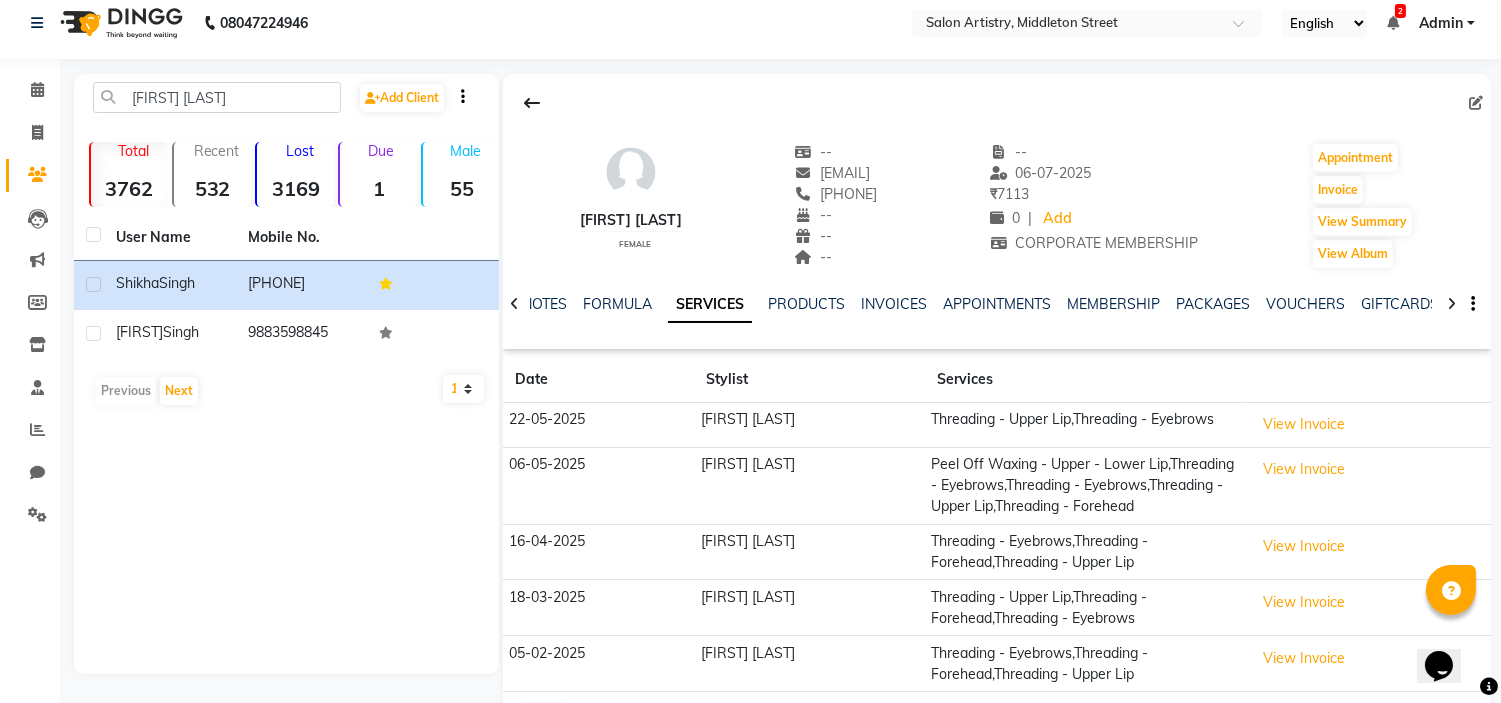 type 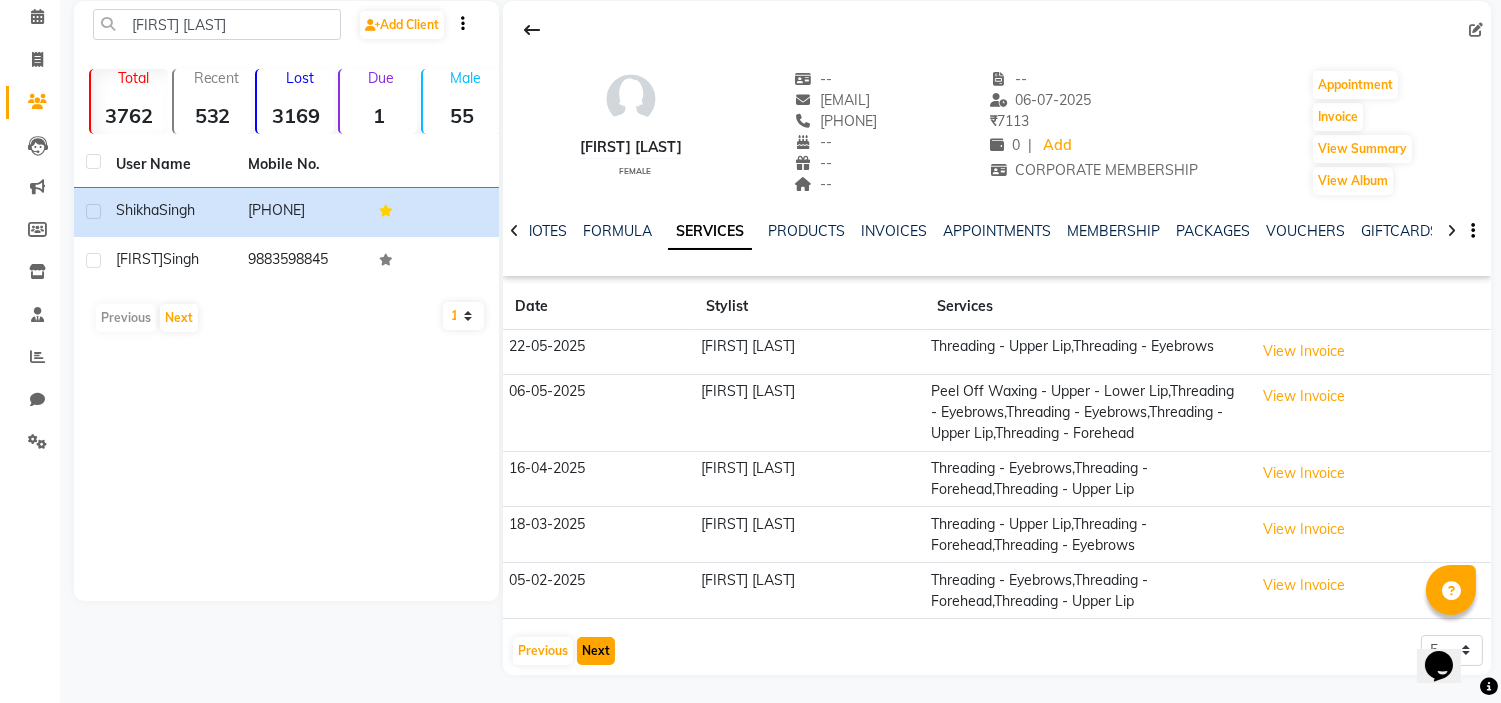scroll, scrollTop: 87, scrollLeft: 0, axis: vertical 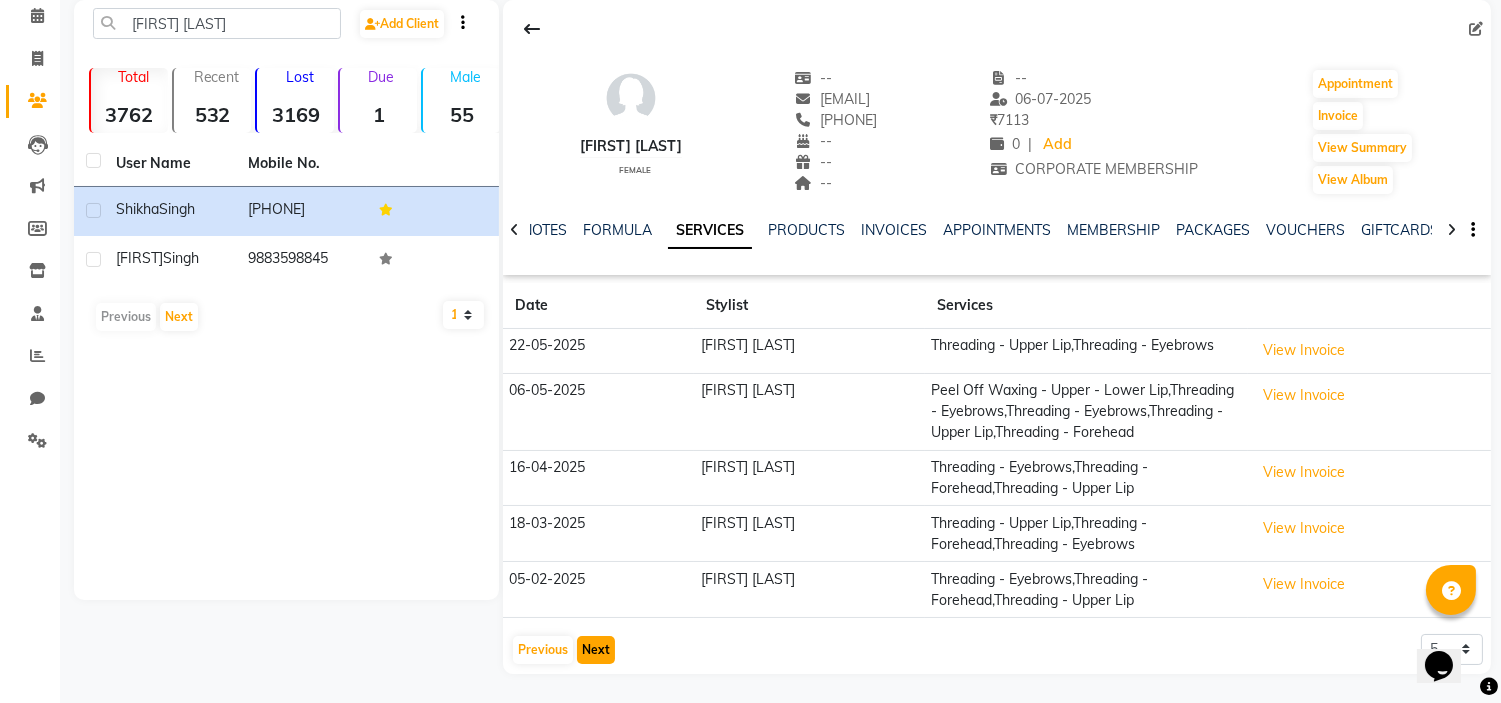 click on "Next" 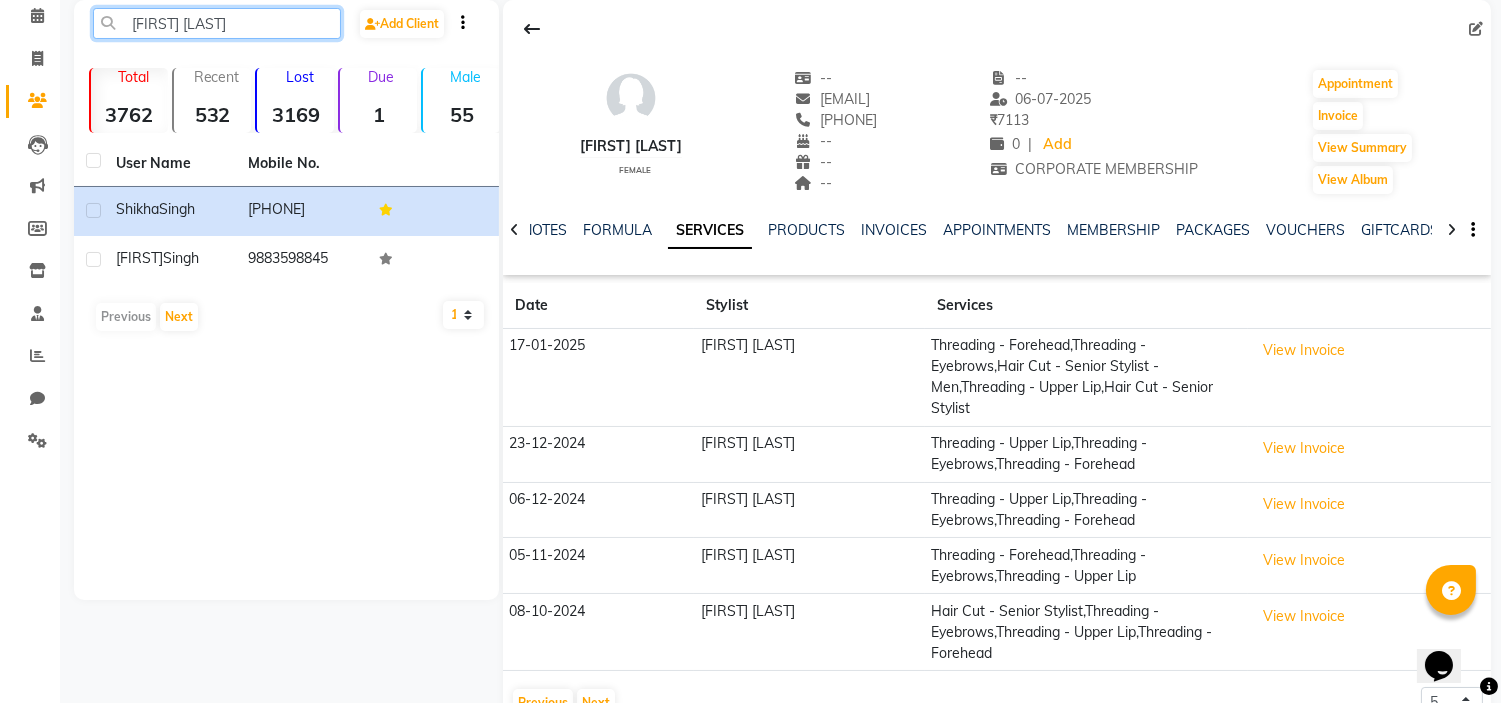 click on "[FIRST] [LAST]" 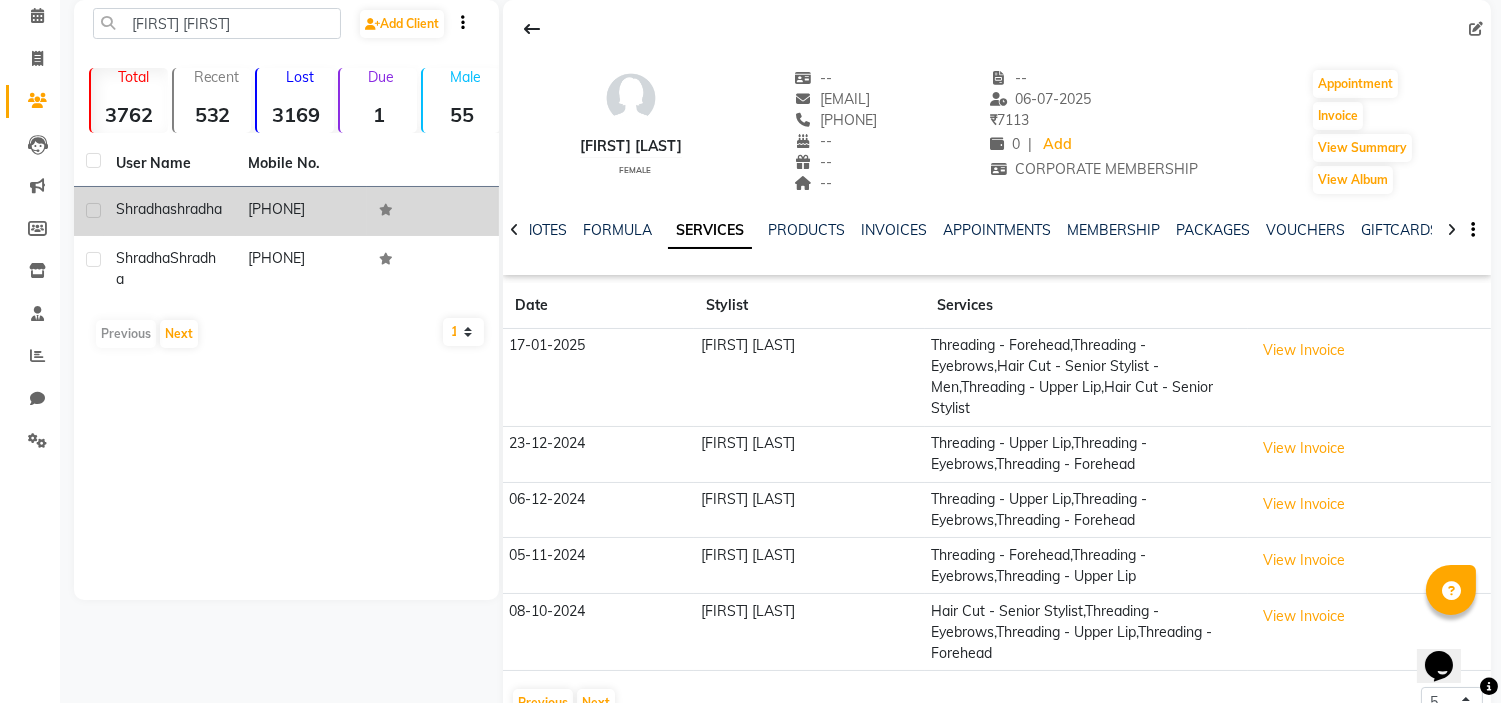 click on "shradha" 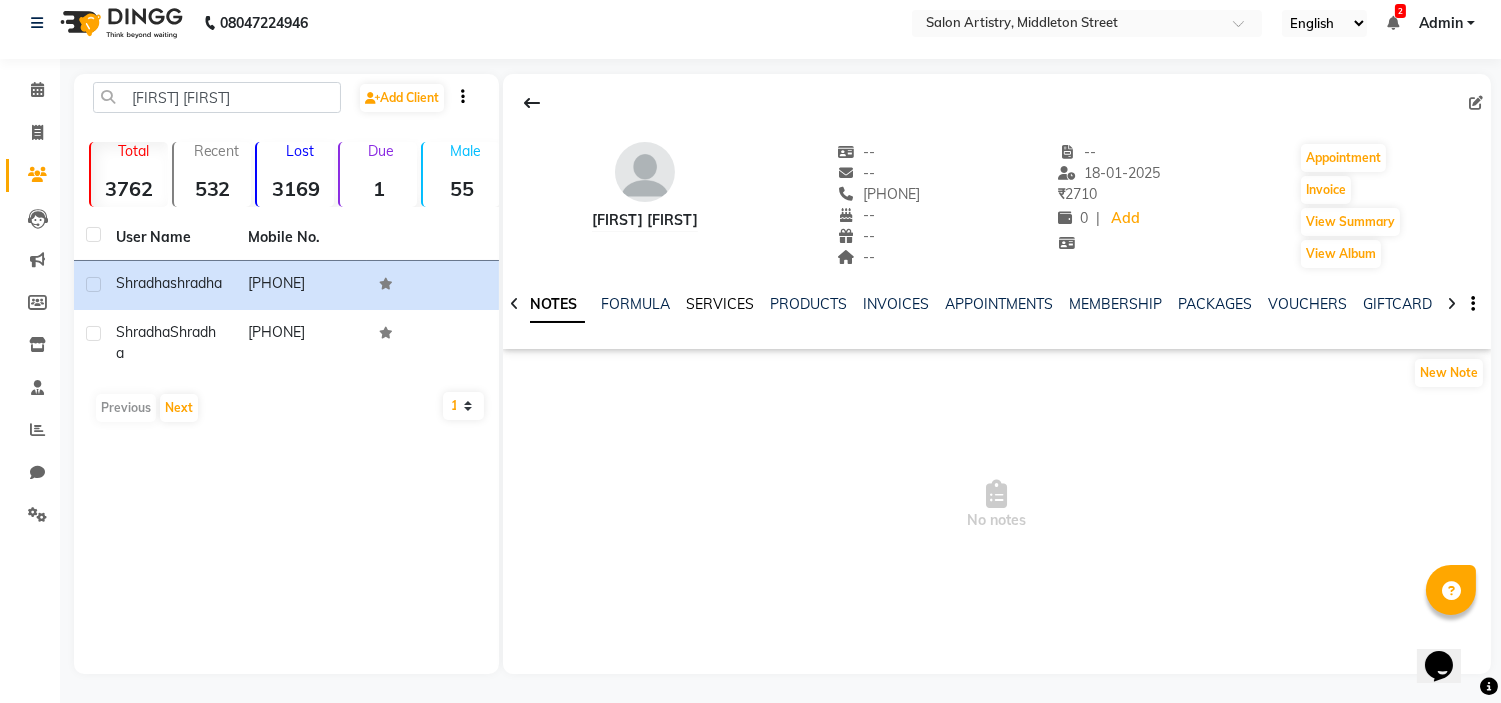 click on "SERVICES" 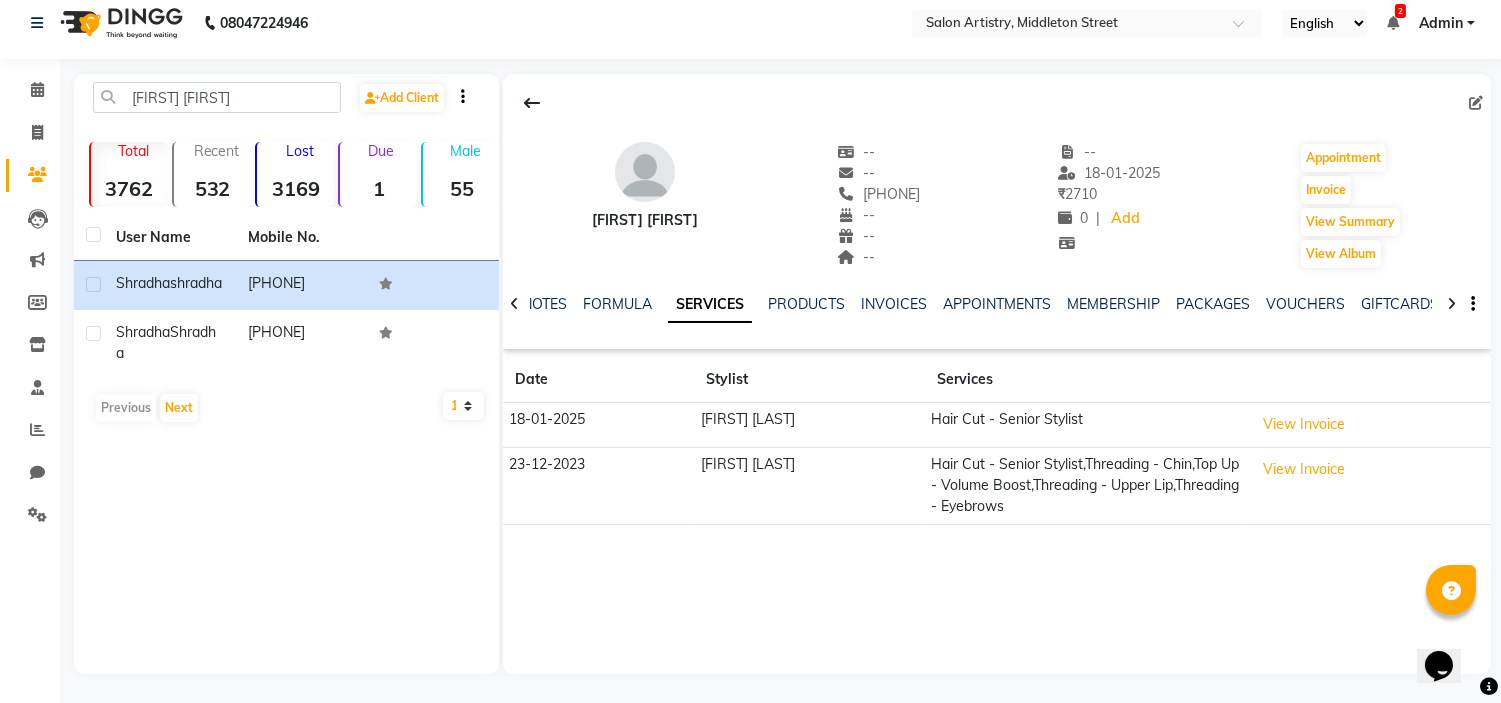 click on "[FIRST] [FIRST]   --   --   [PHONE]  --  --  --  -- 18-01-2025 ₹    2710 0 |  Add   Appointment   Invoice  View Summary  View Album  NOTES FORMULA SERVICES PRODUCTS INVOICES APPOINTMENTS MEMBERSHIP PACKAGES VOUCHERS GIFTCARDS POINTS FORMS FAMILY CARDS WALLET Date Stylist Services 18-01-2025 [FIRST] [LAST] Hair Cut - Senior Stylist  View Invoice  23-12-2023 [FIRST] [LAST] Hair Cut - Senior Stylist,Threading - Chin,Top Up - Volume Boost,Threading - Upper Lip,Threading - Eyebrows  View Invoice" 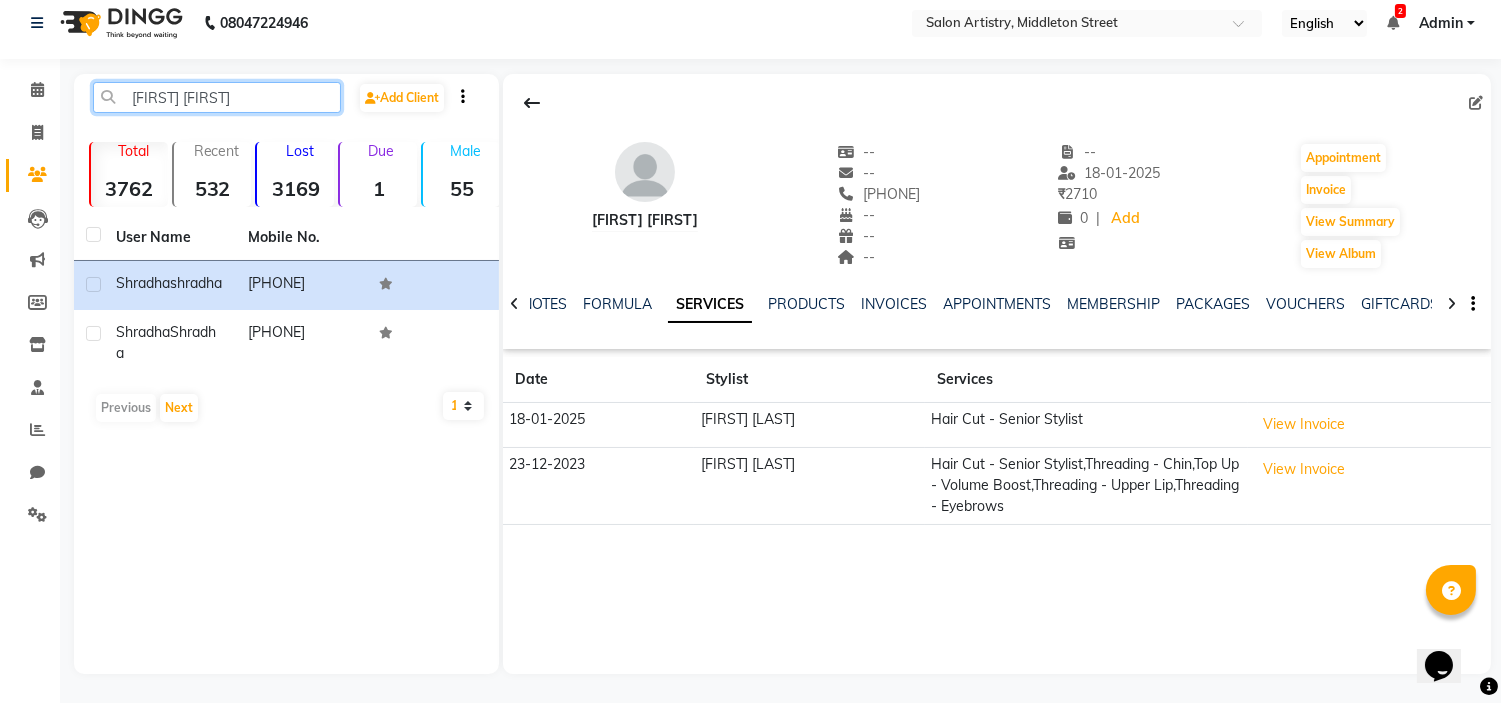 click on "[FIRST] [FIRST]" 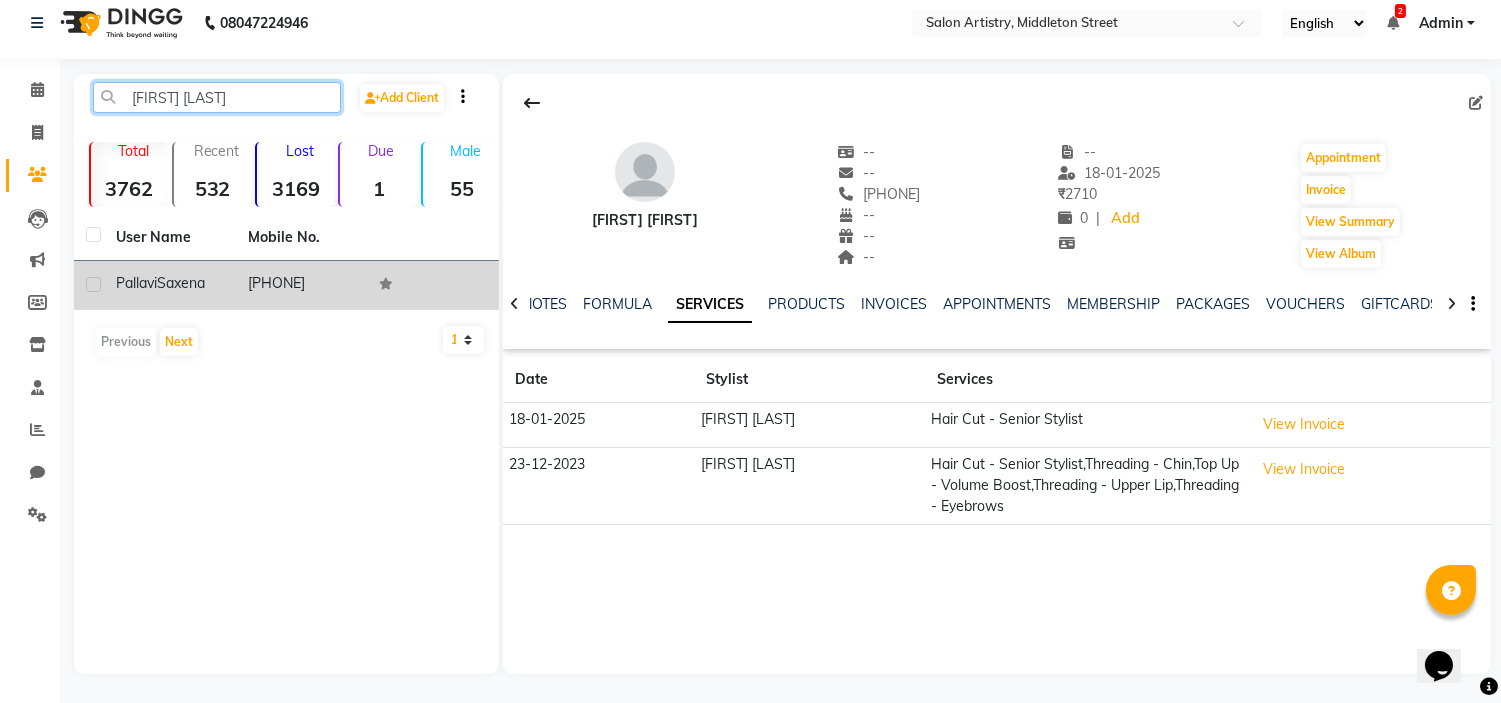 type on "[FIRST] [LAST]" 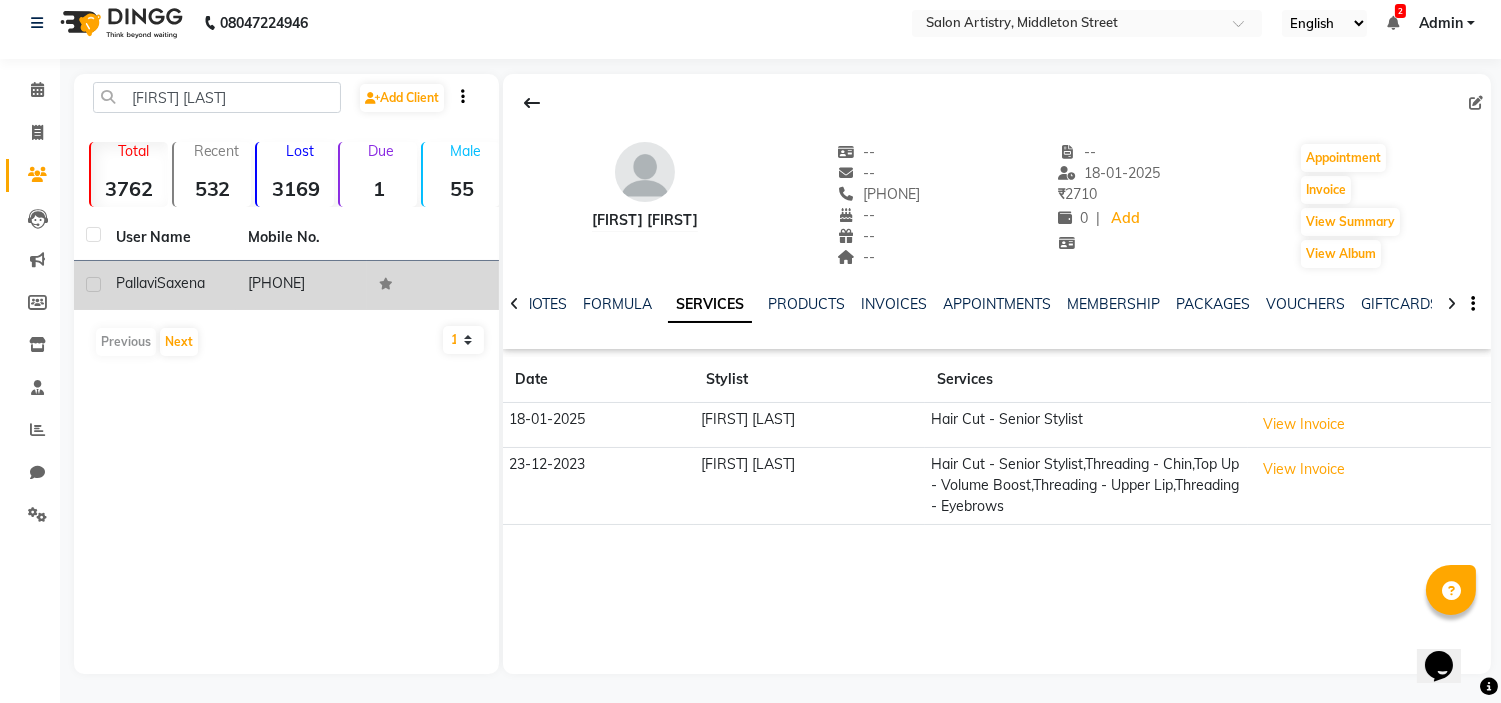 click on "Saxena" 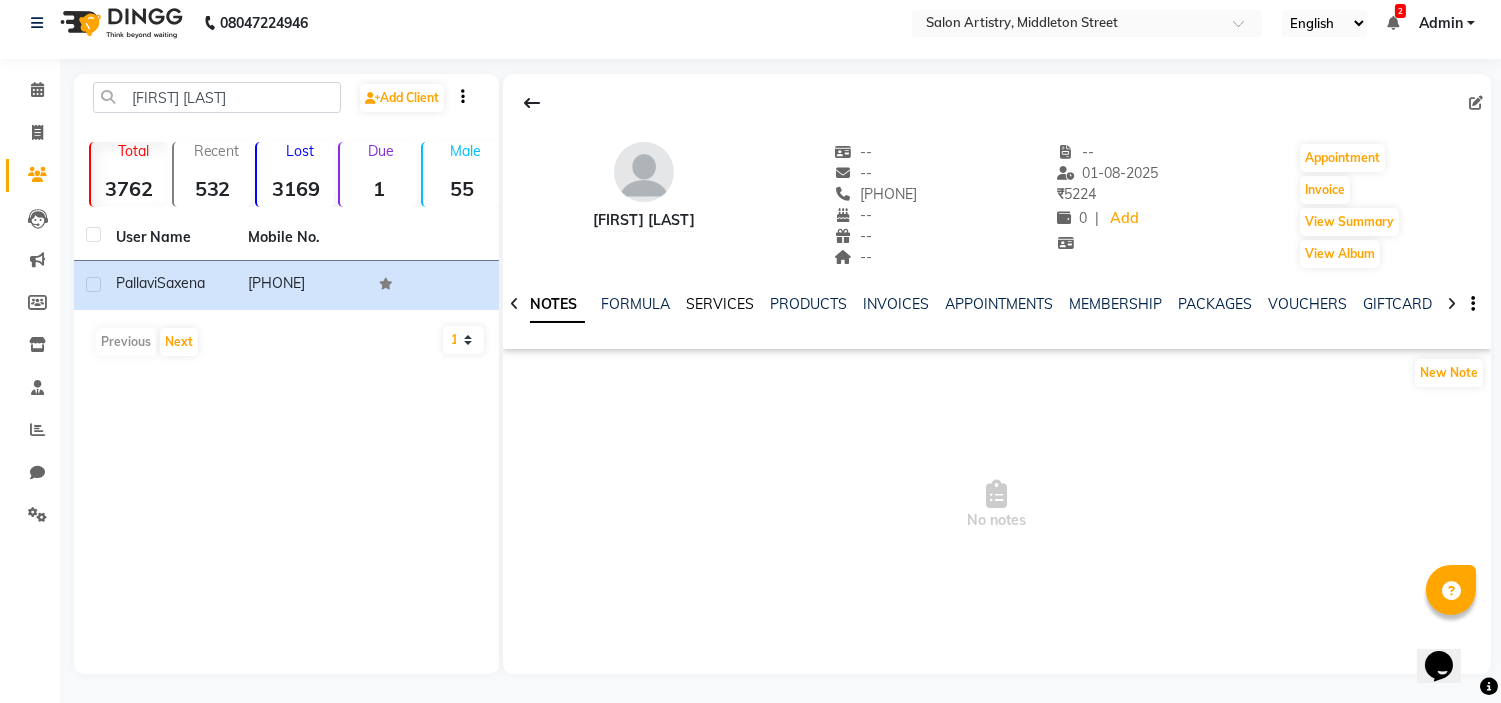 click on "SERVICES" 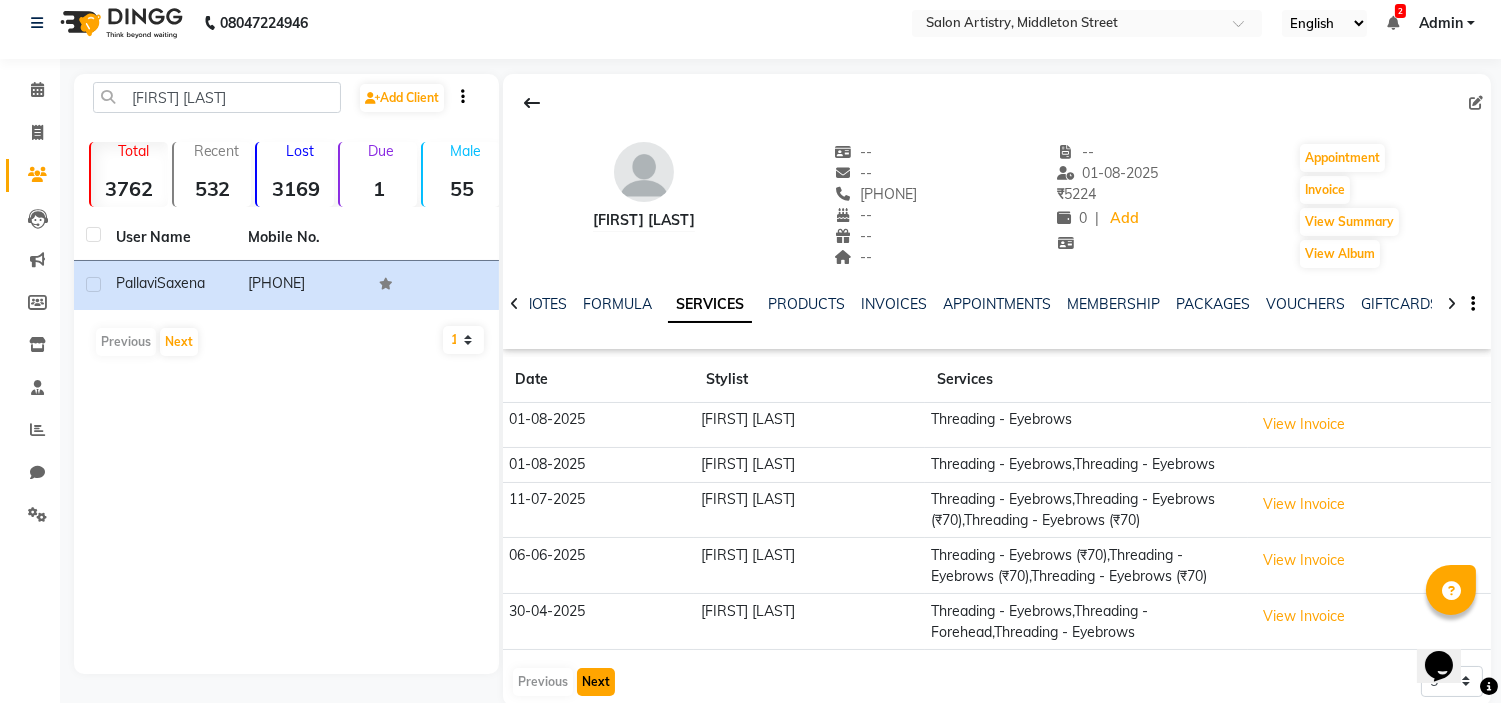 click on "Next" 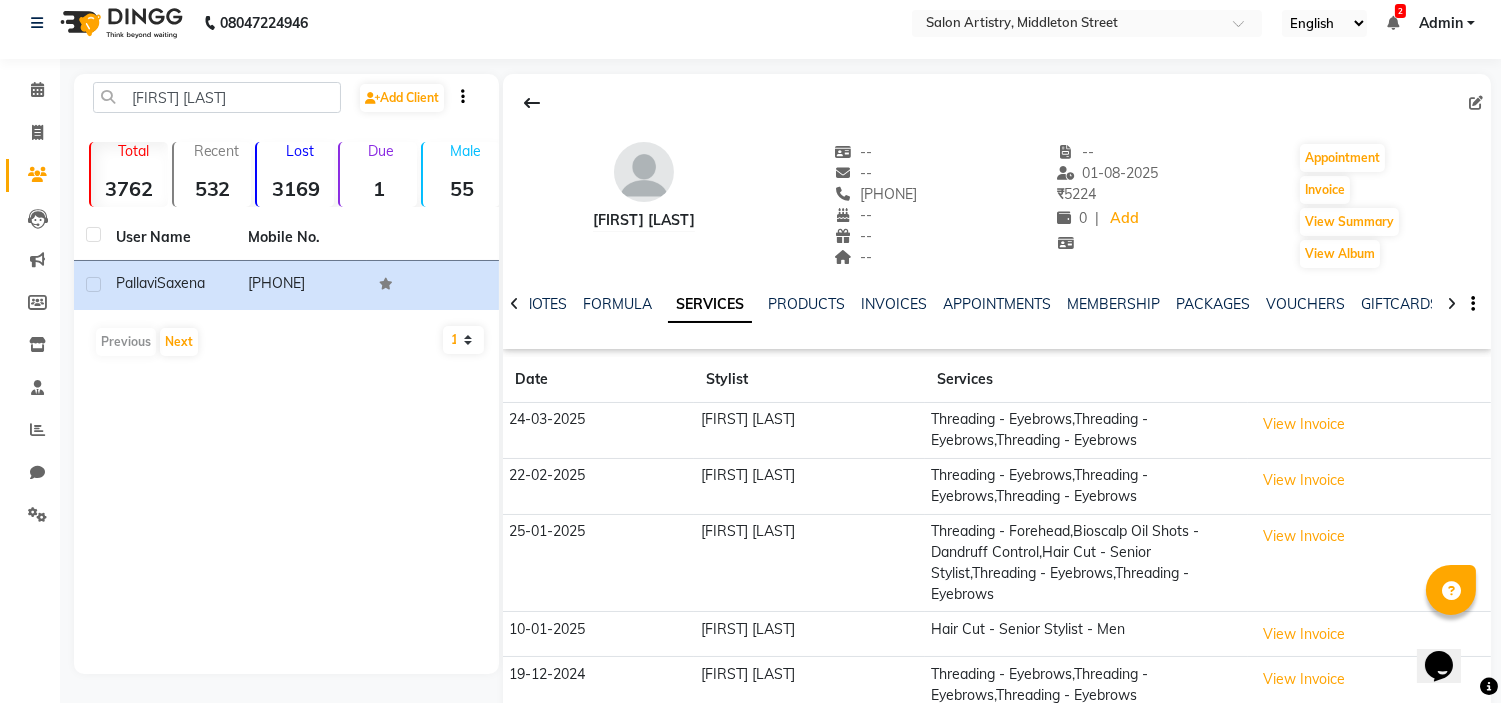 type 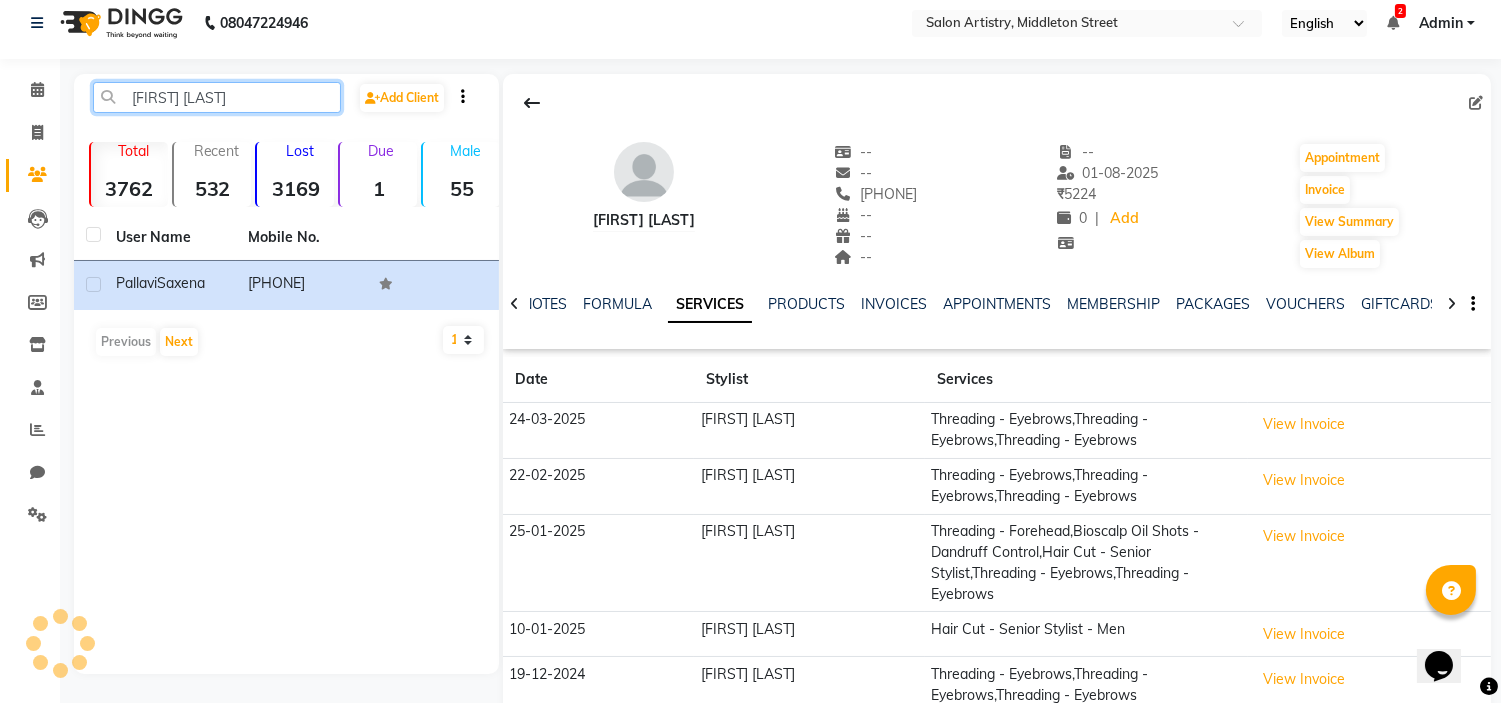 click on "[FIRST] [LAST]" 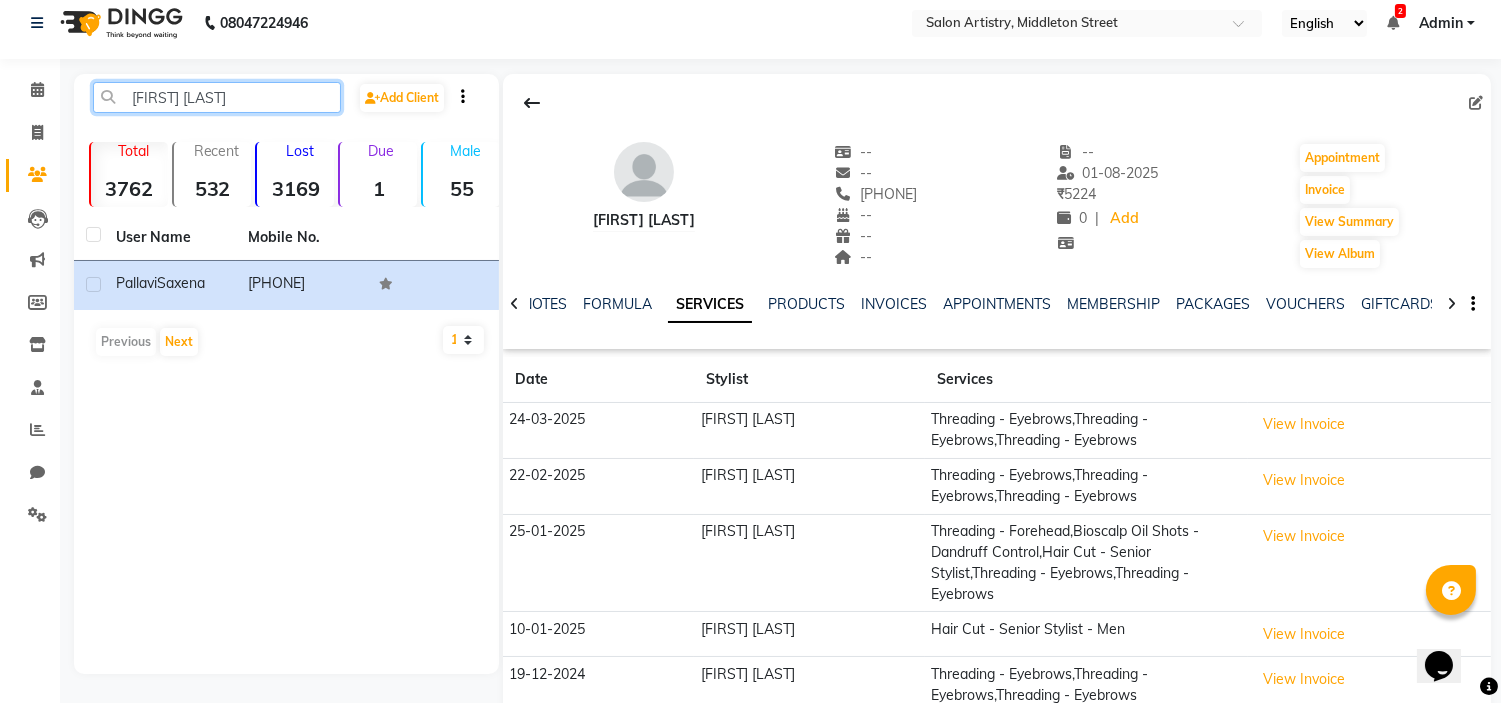 click on "[FIRST] [LAST]" 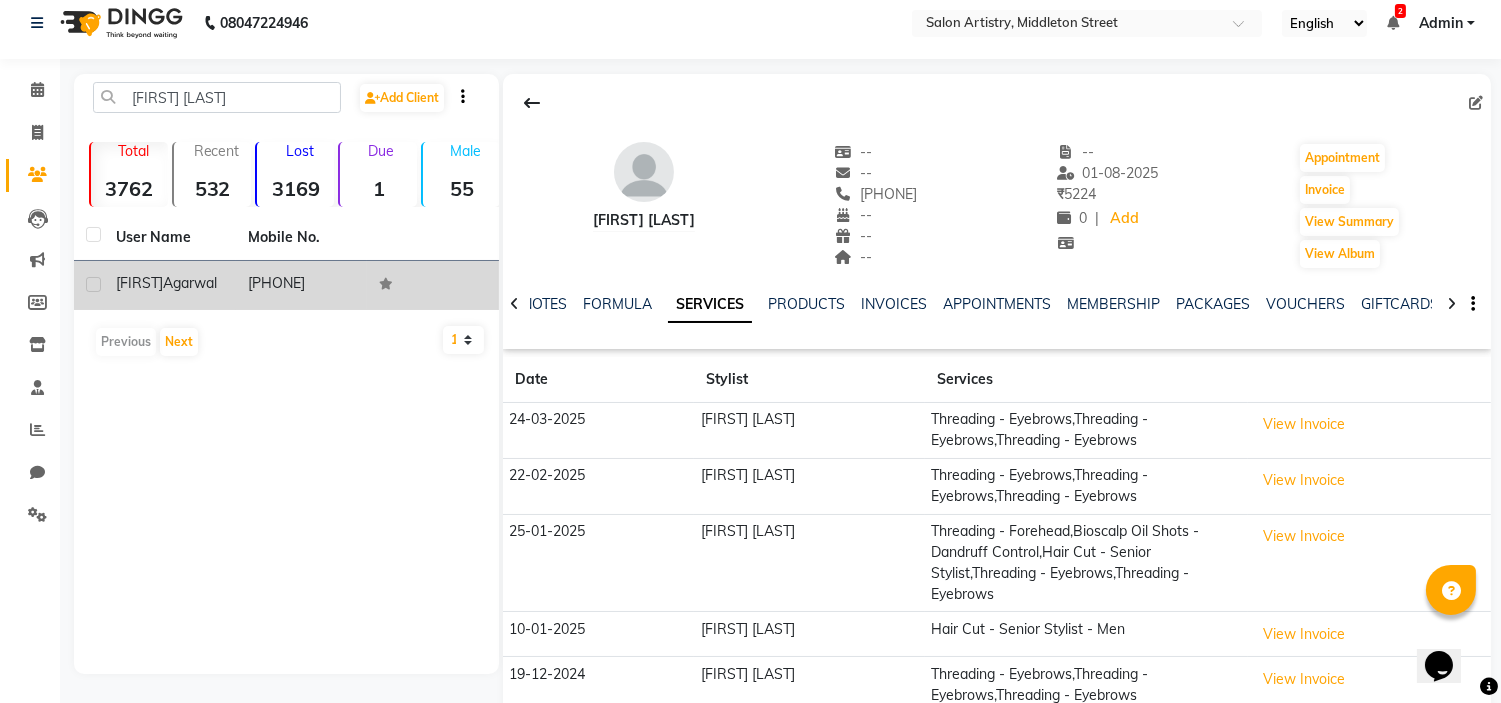 click on "Agarwal" 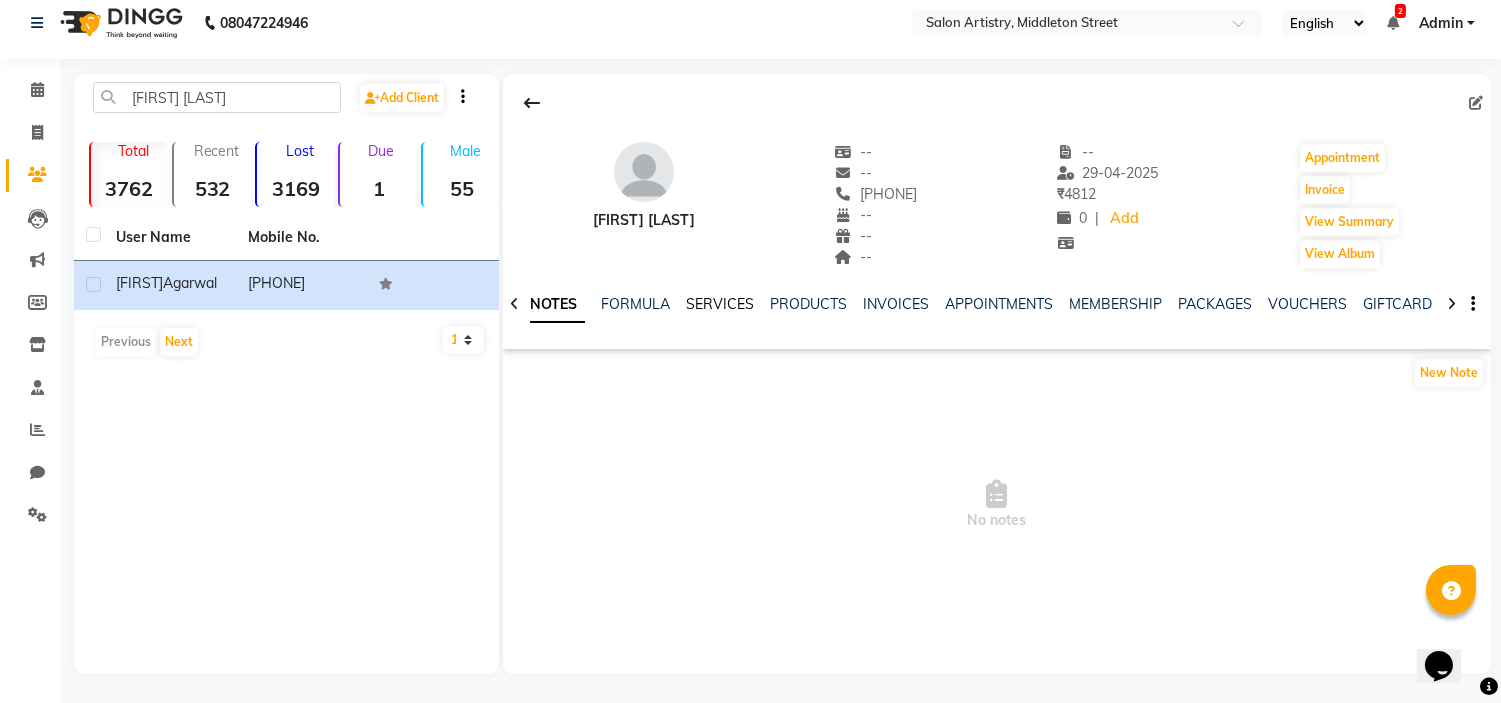click on "SERVICES" 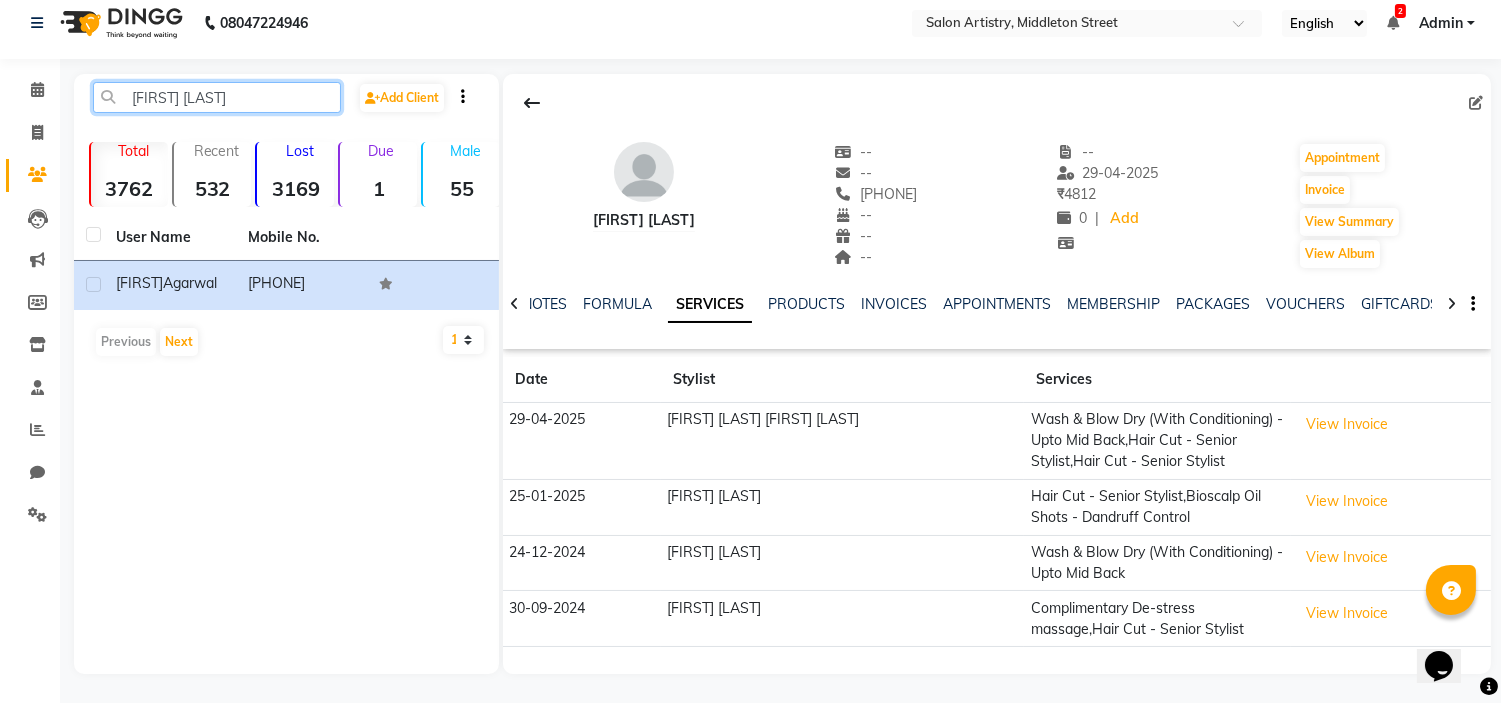 click on "[FIRST] [LAST]" 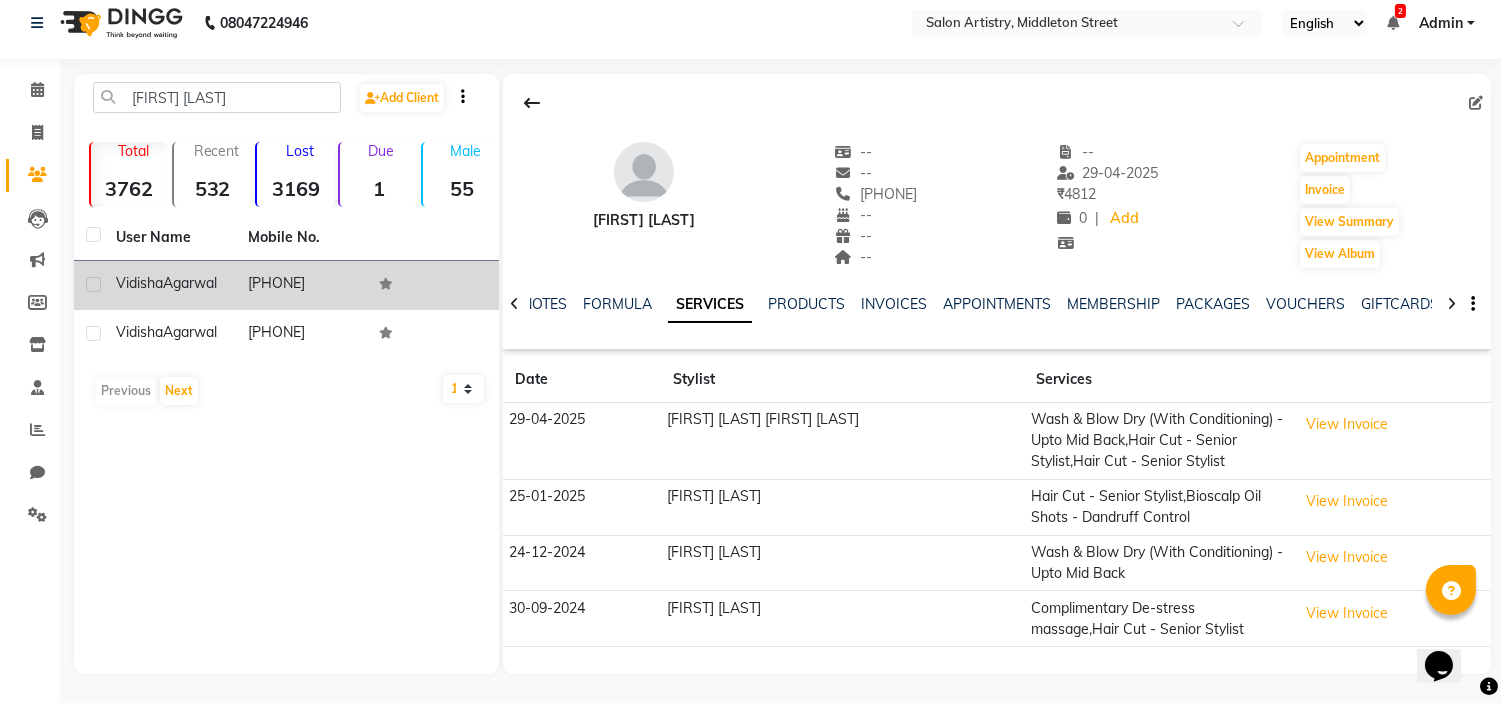 click on "Agarwal" 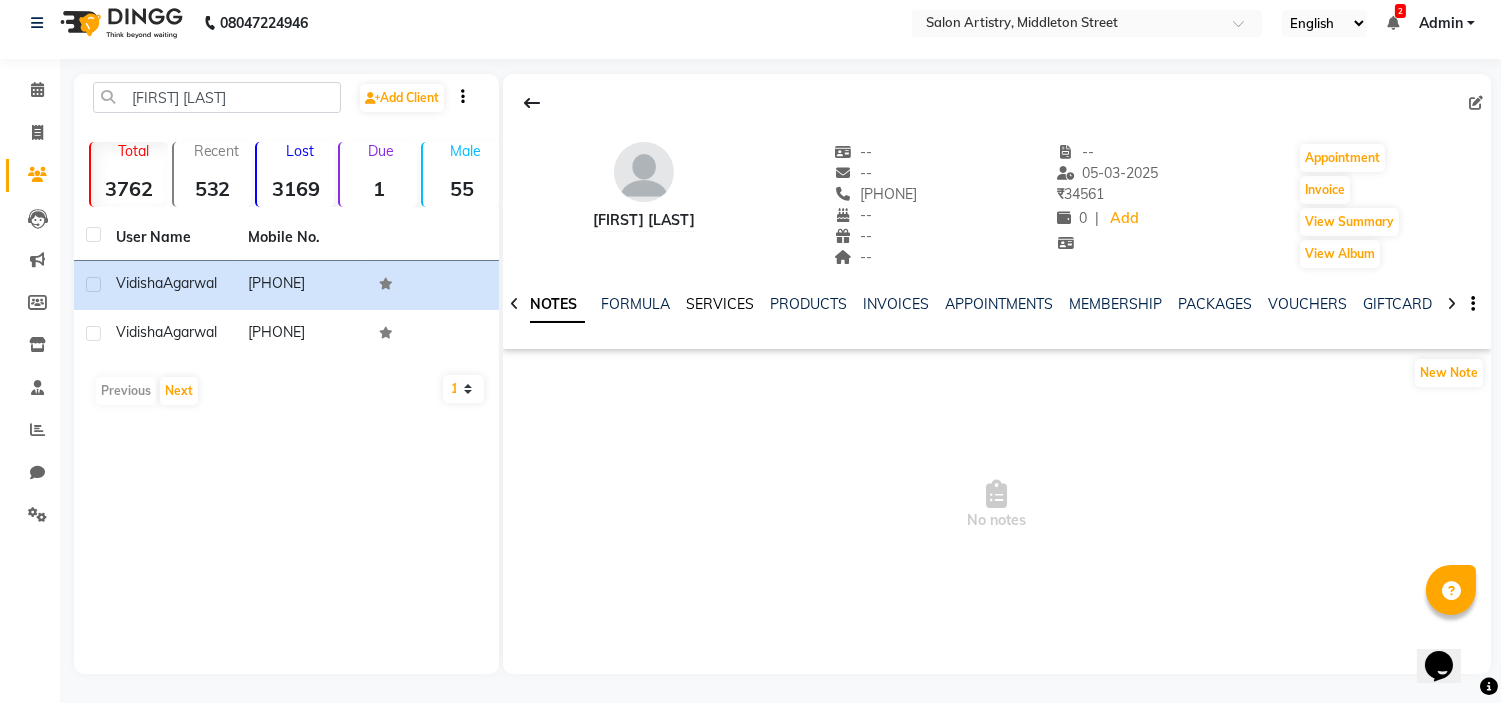 click on "SERVICES" 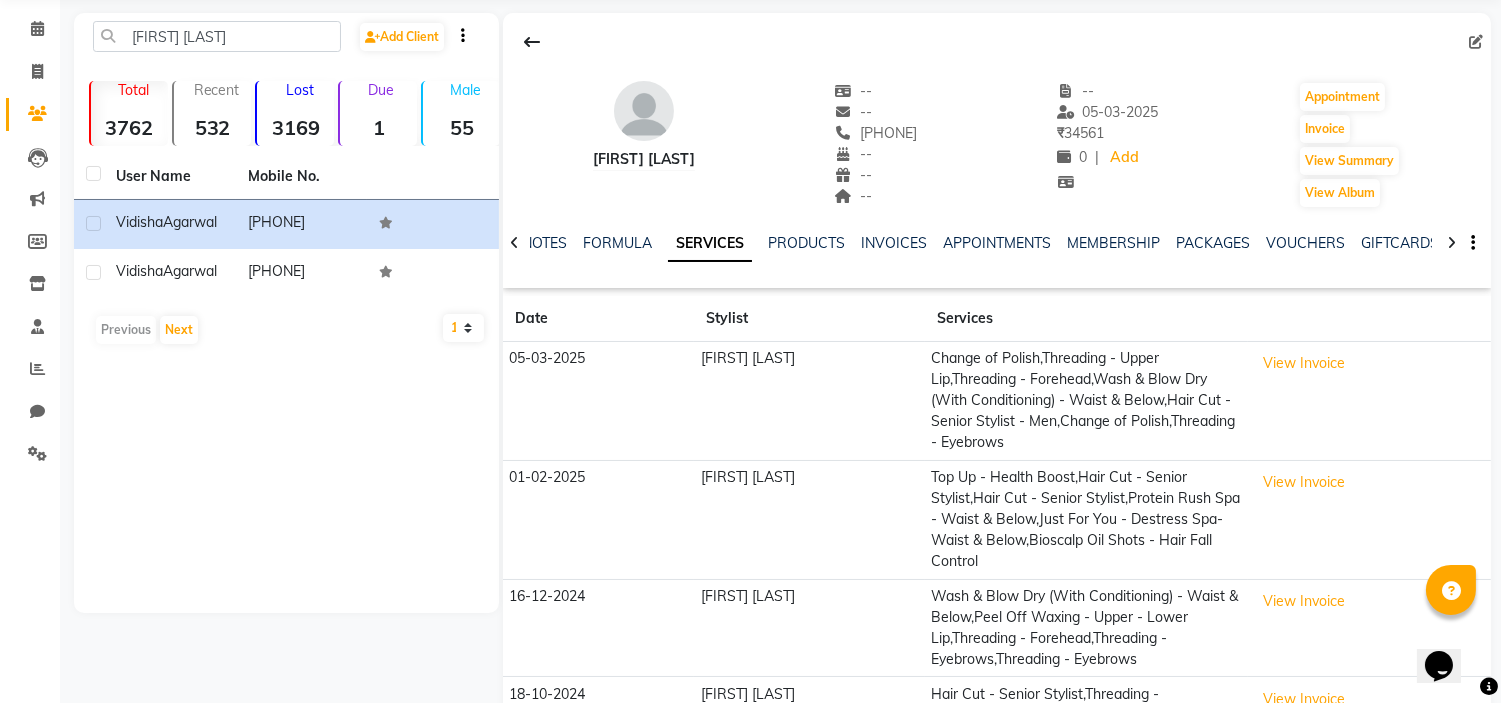 scroll, scrollTop: 102, scrollLeft: 0, axis: vertical 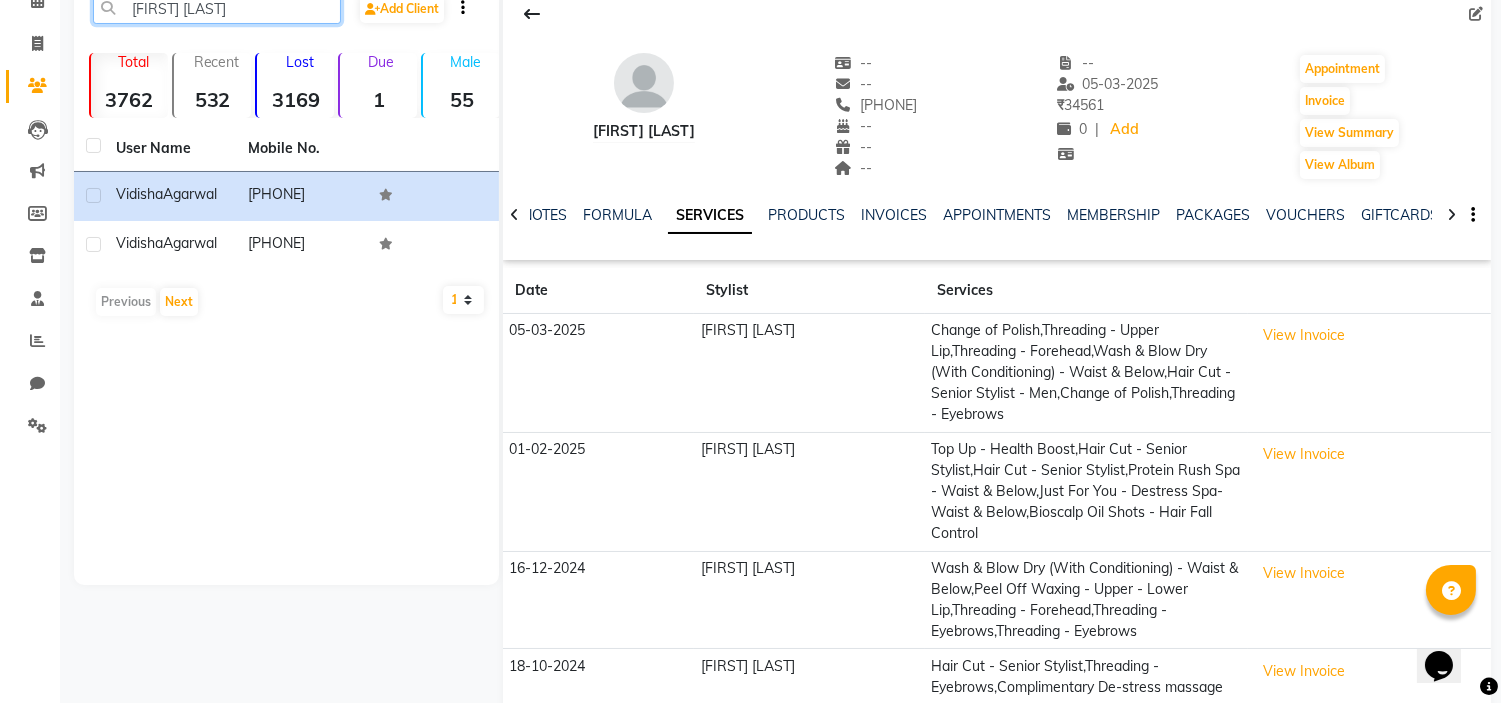 click on "[FIRST] [LAST]" 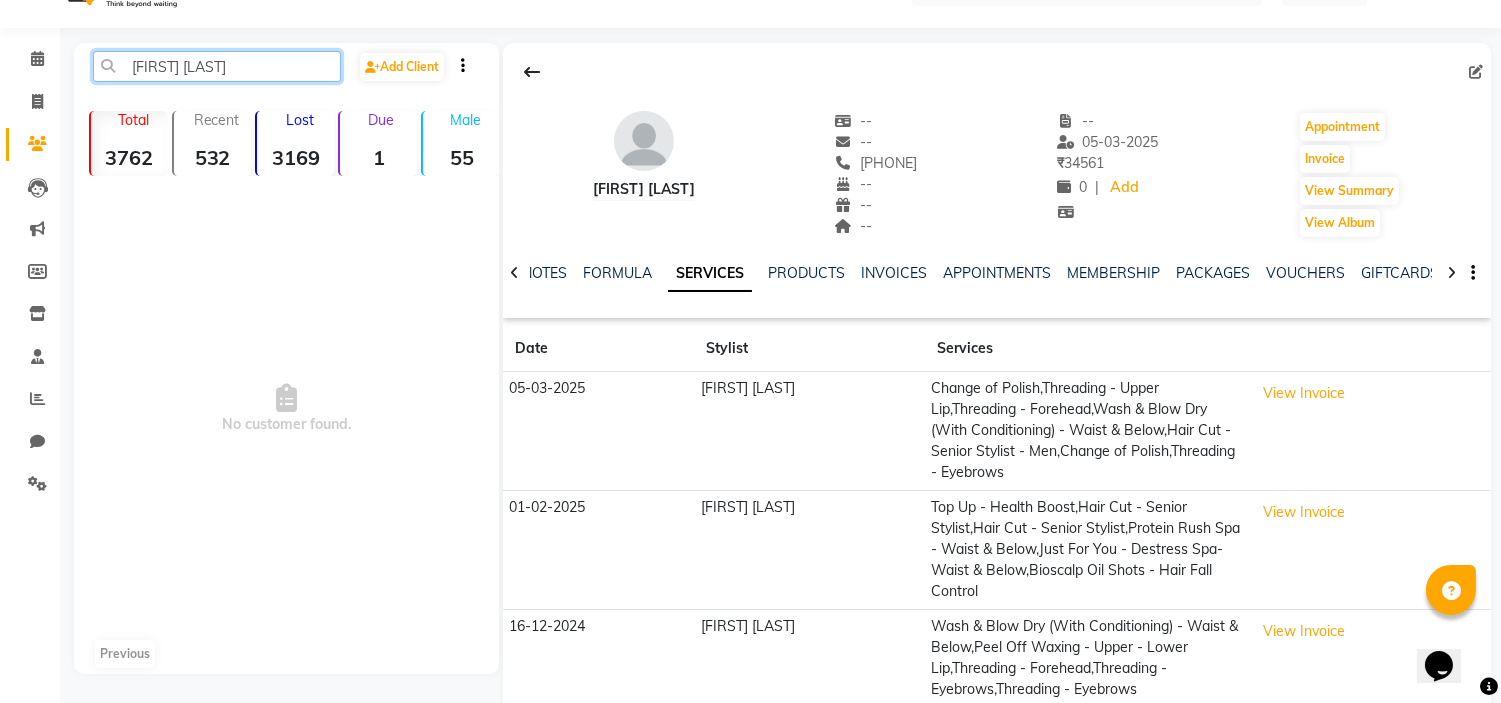 scroll, scrollTop: 0, scrollLeft: 0, axis: both 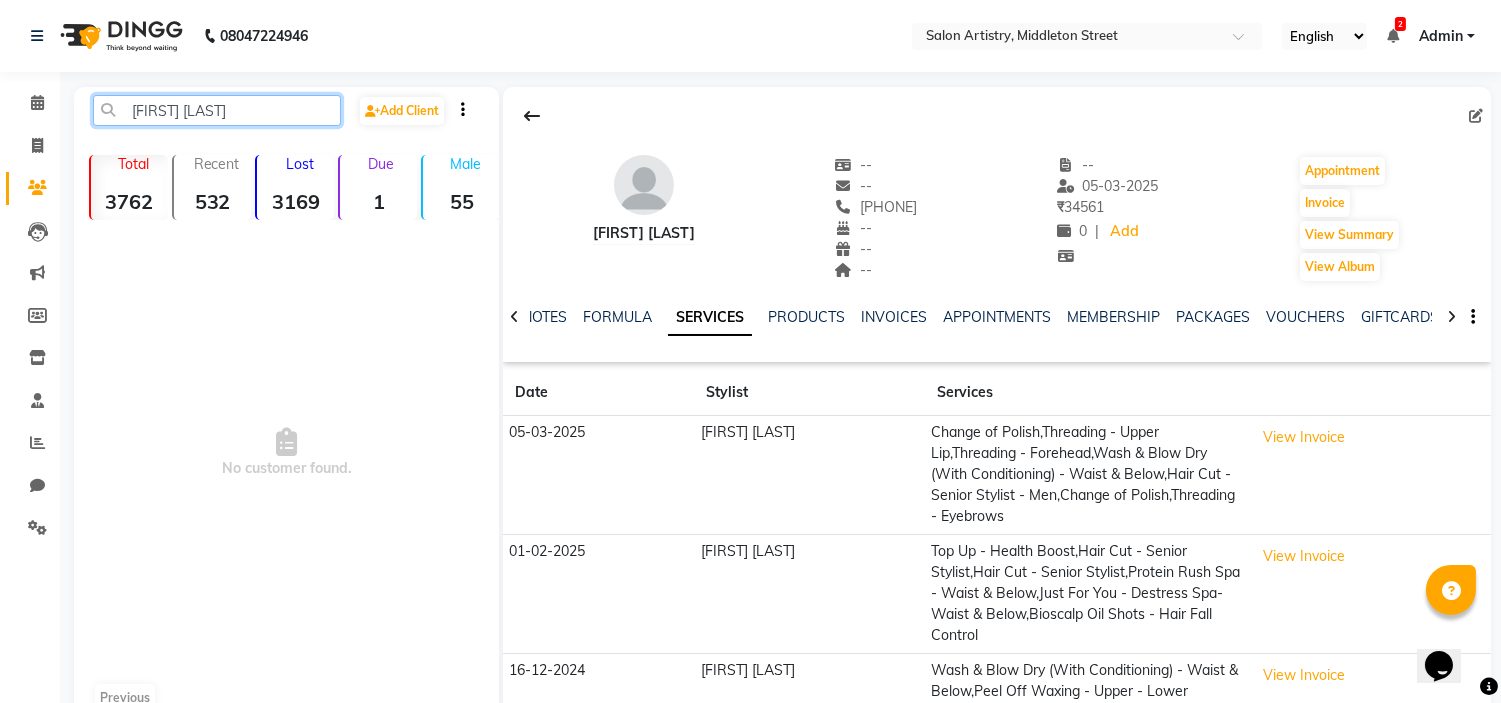 click on "[FIRST] [LAST]" 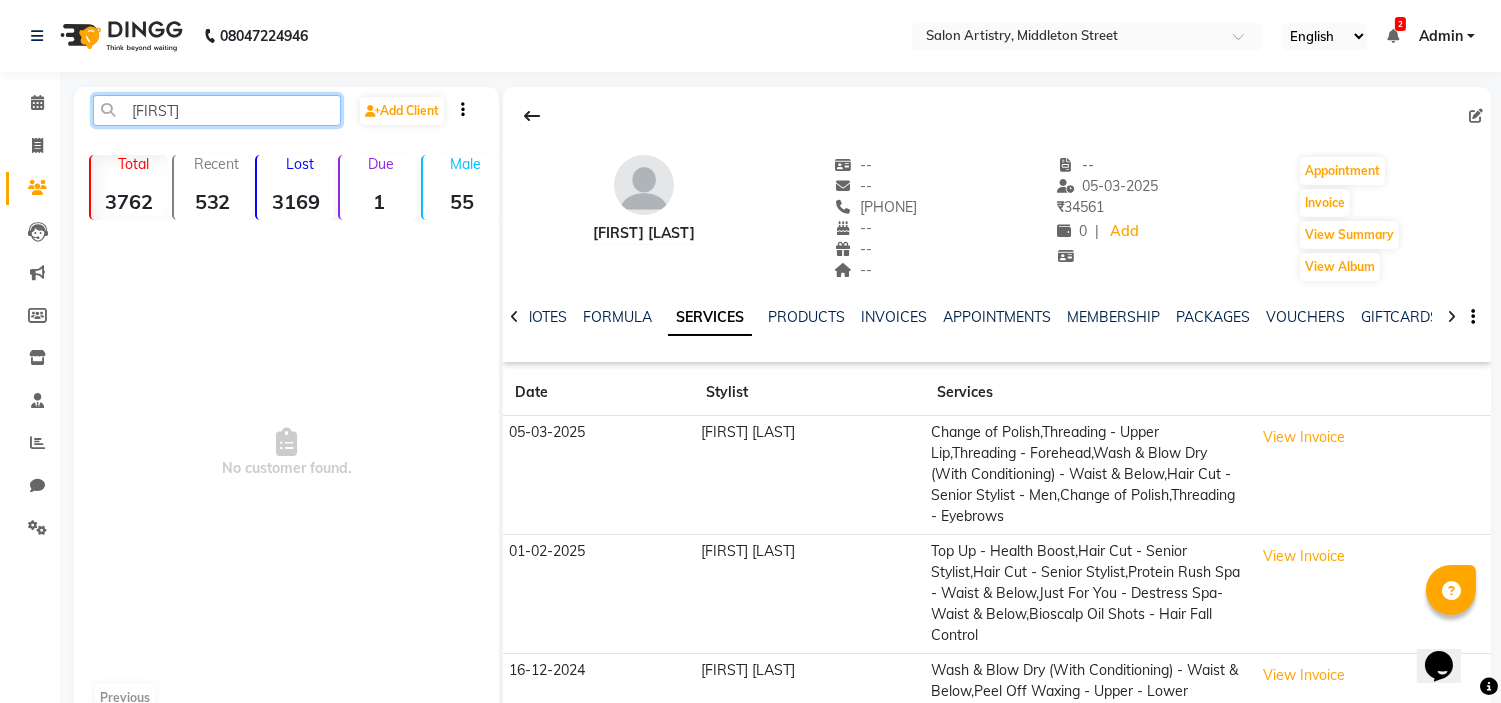 click on "[FIRST]" 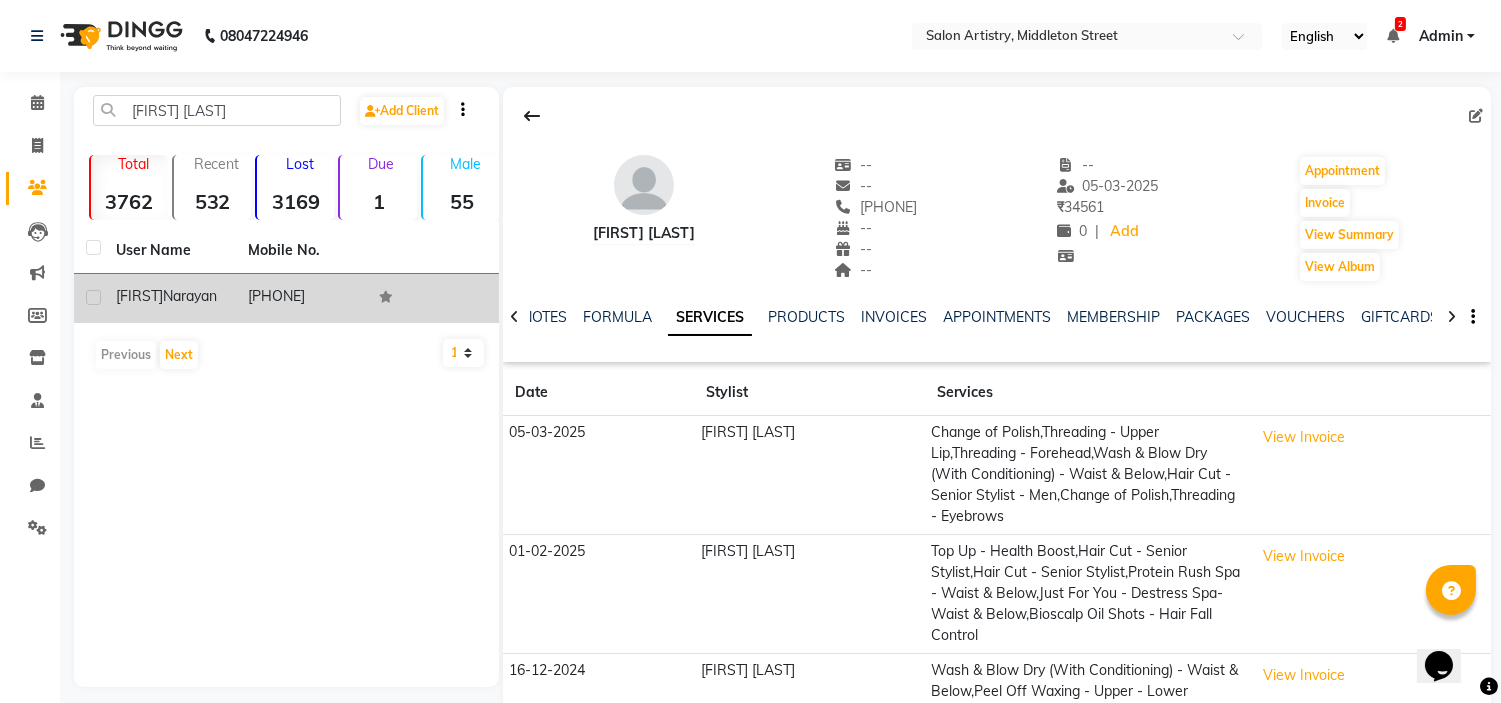 click on "[FIRST]" 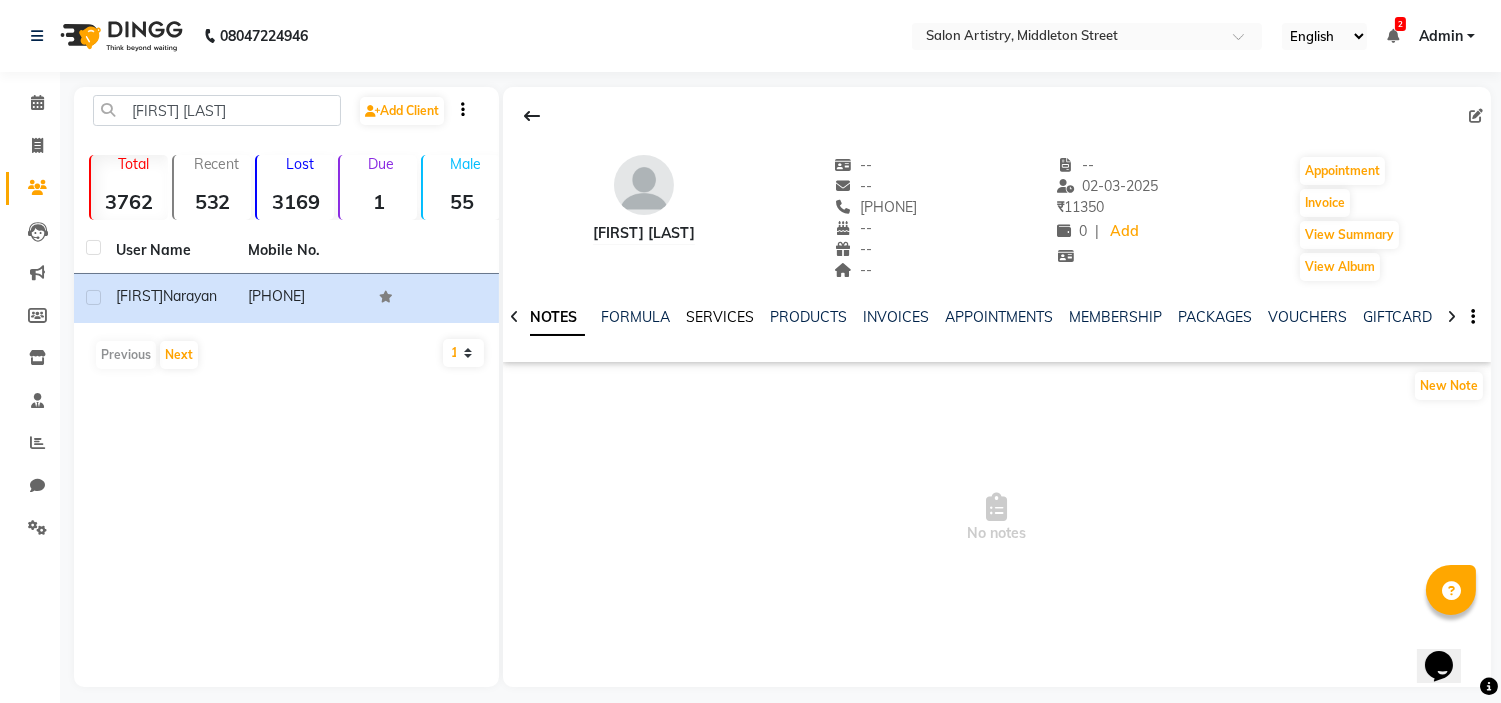 click on "SERVICES" 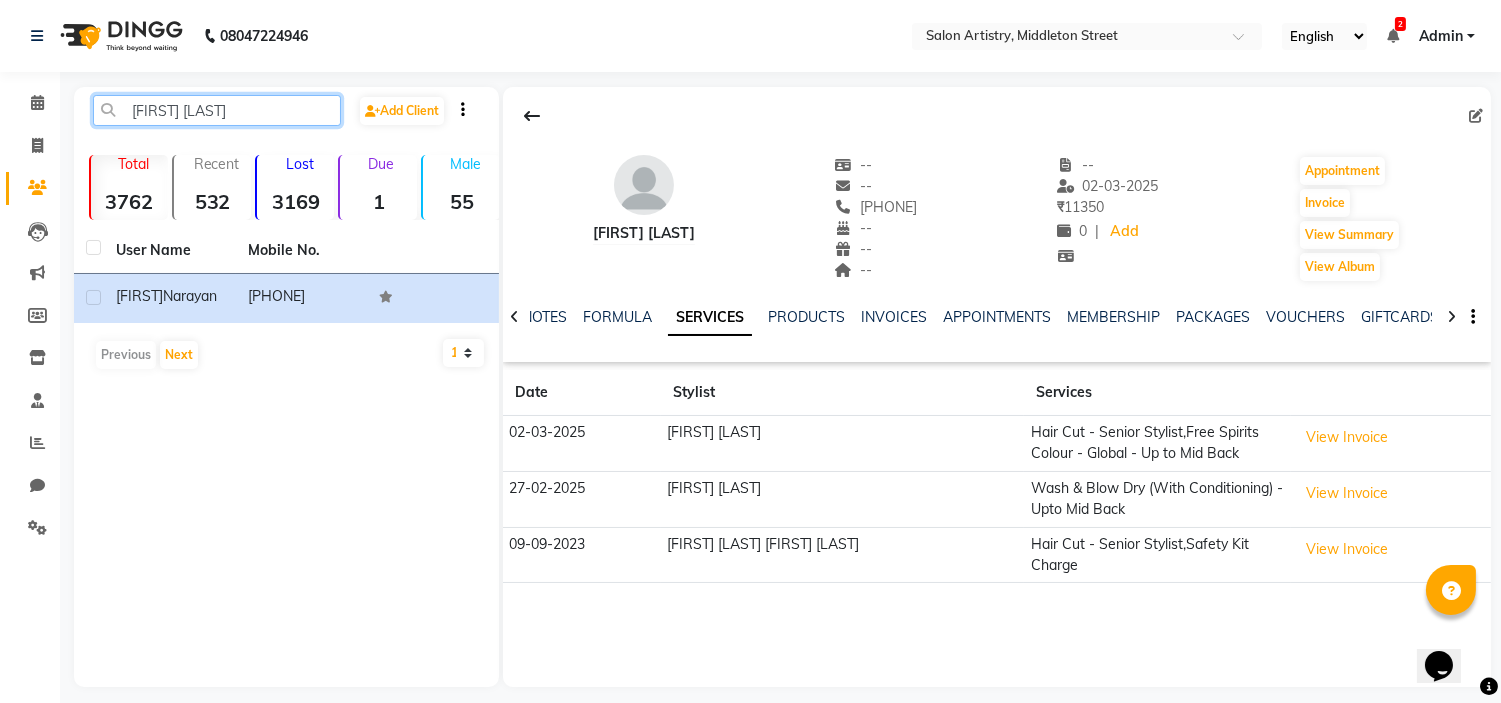 click on "[FIRST] [LAST]" 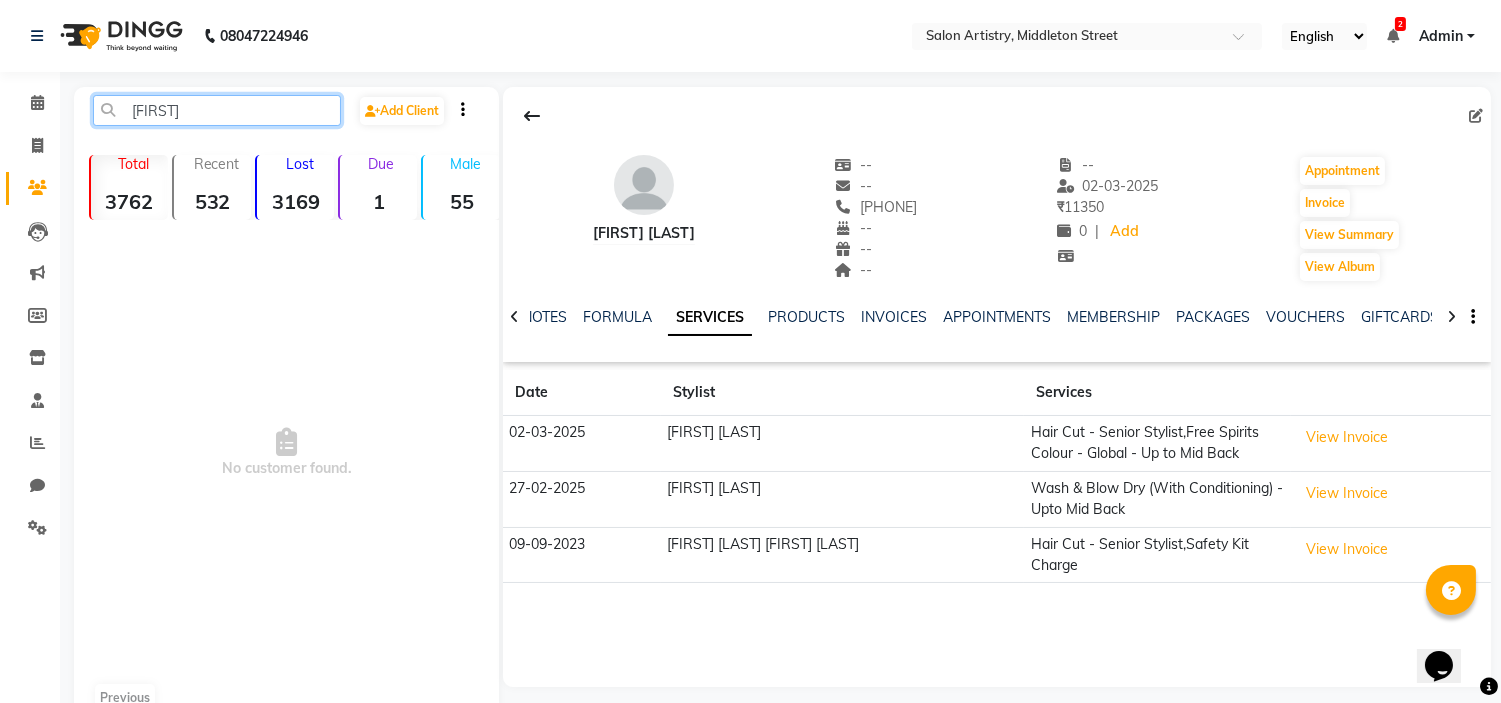click on "[FIRST]" 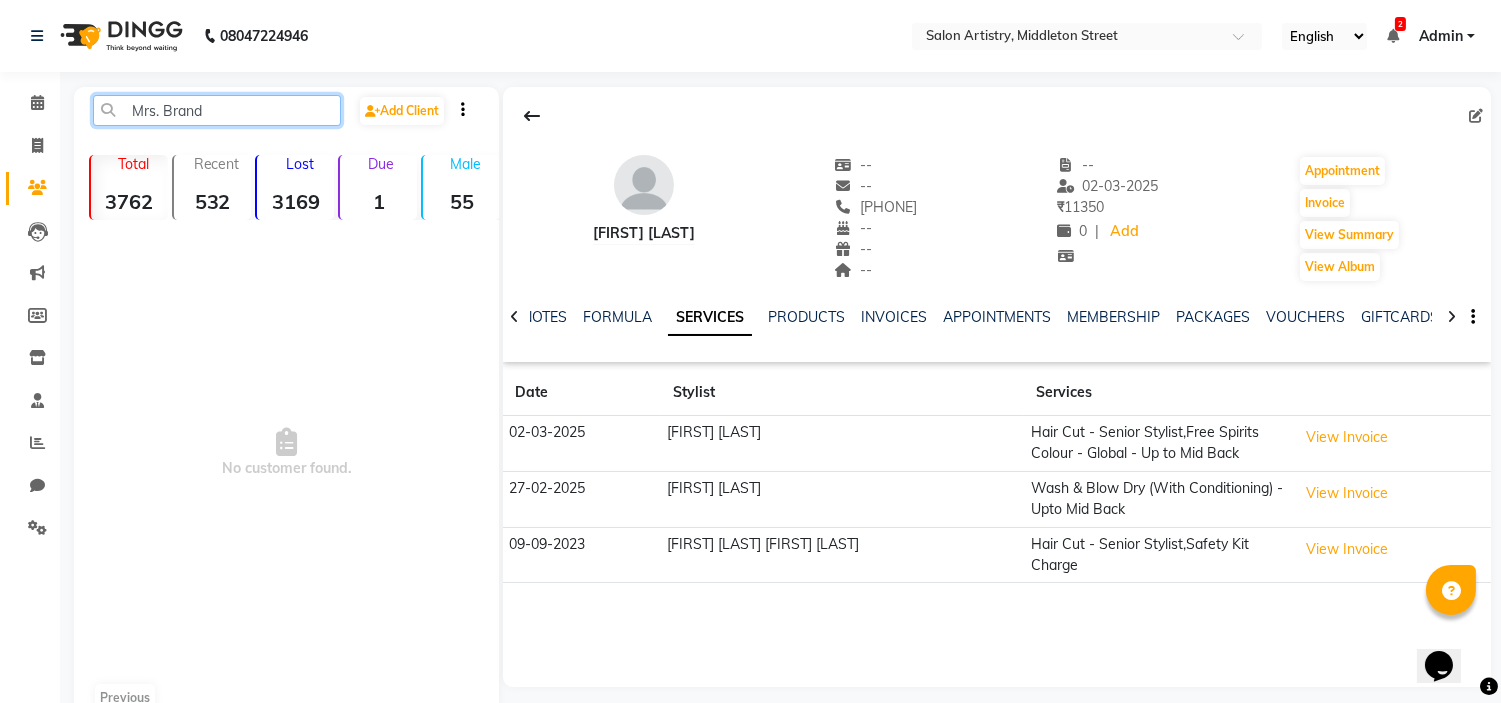 click on "Mrs. Brand" 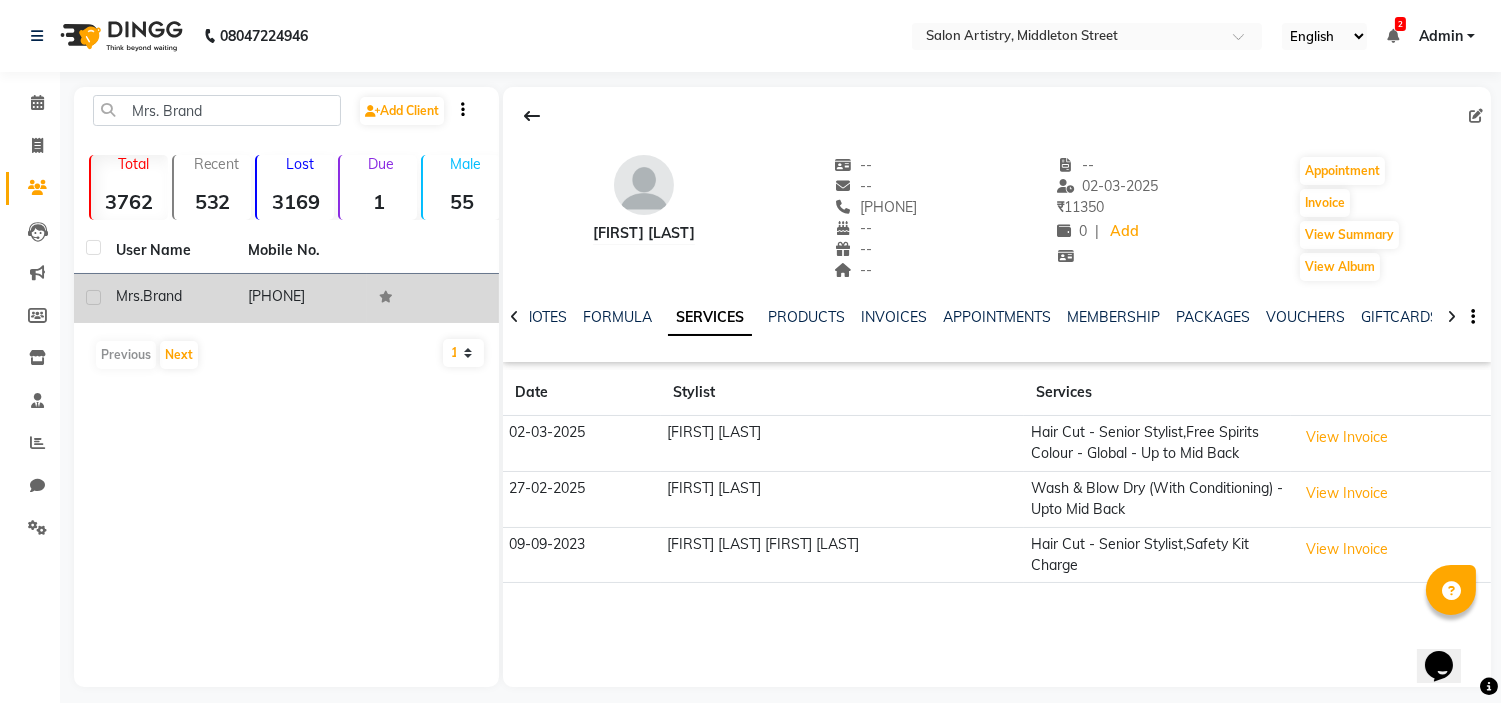 click on "Mrs." 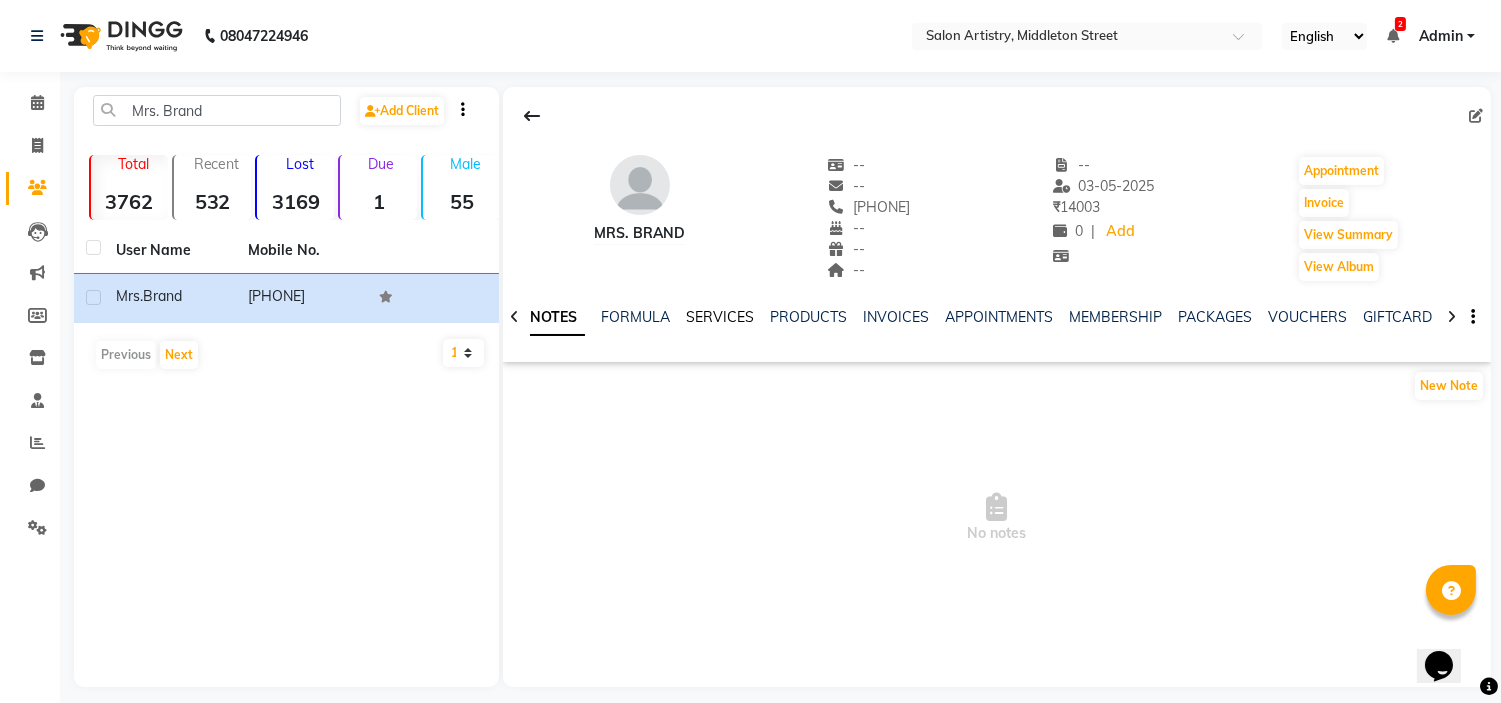 click on "SERVICES" 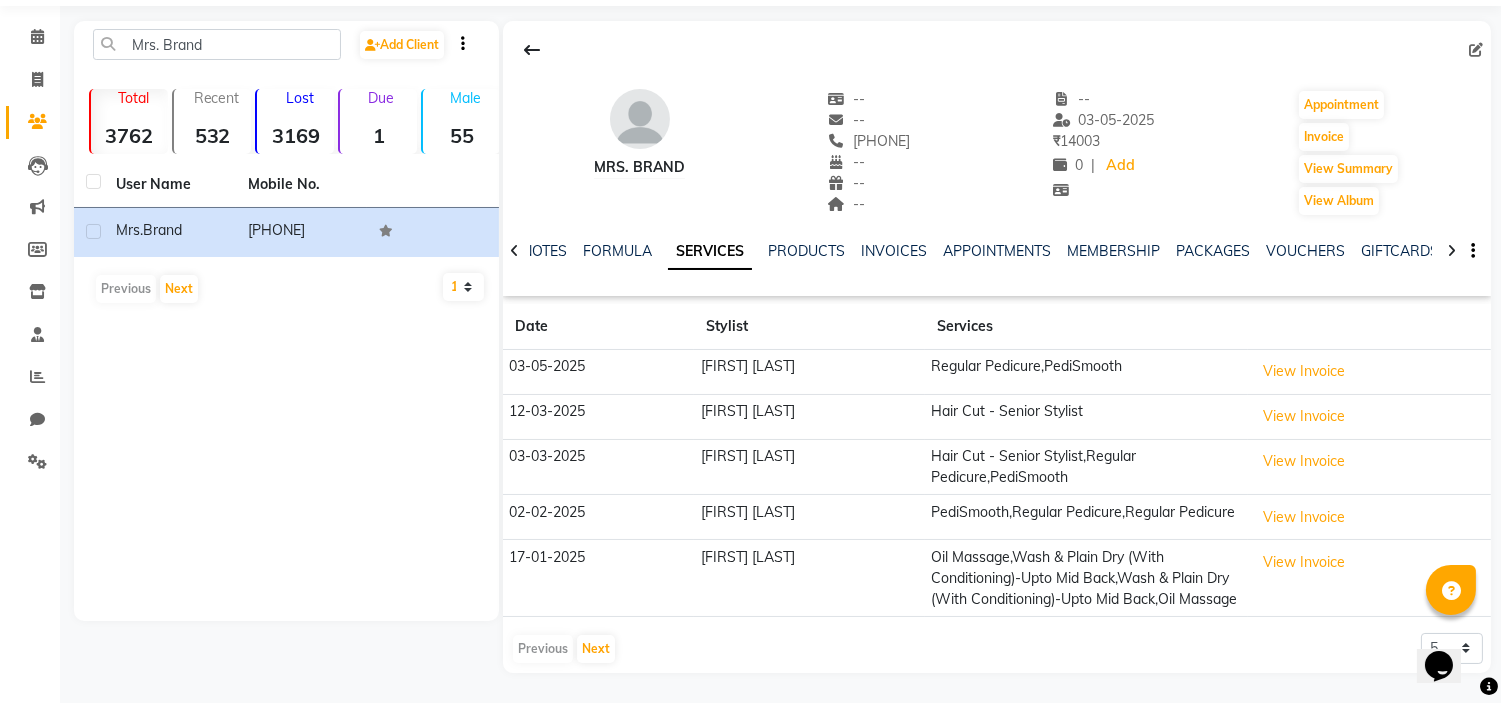 scroll, scrollTop: 87, scrollLeft: 0, axis: vertical 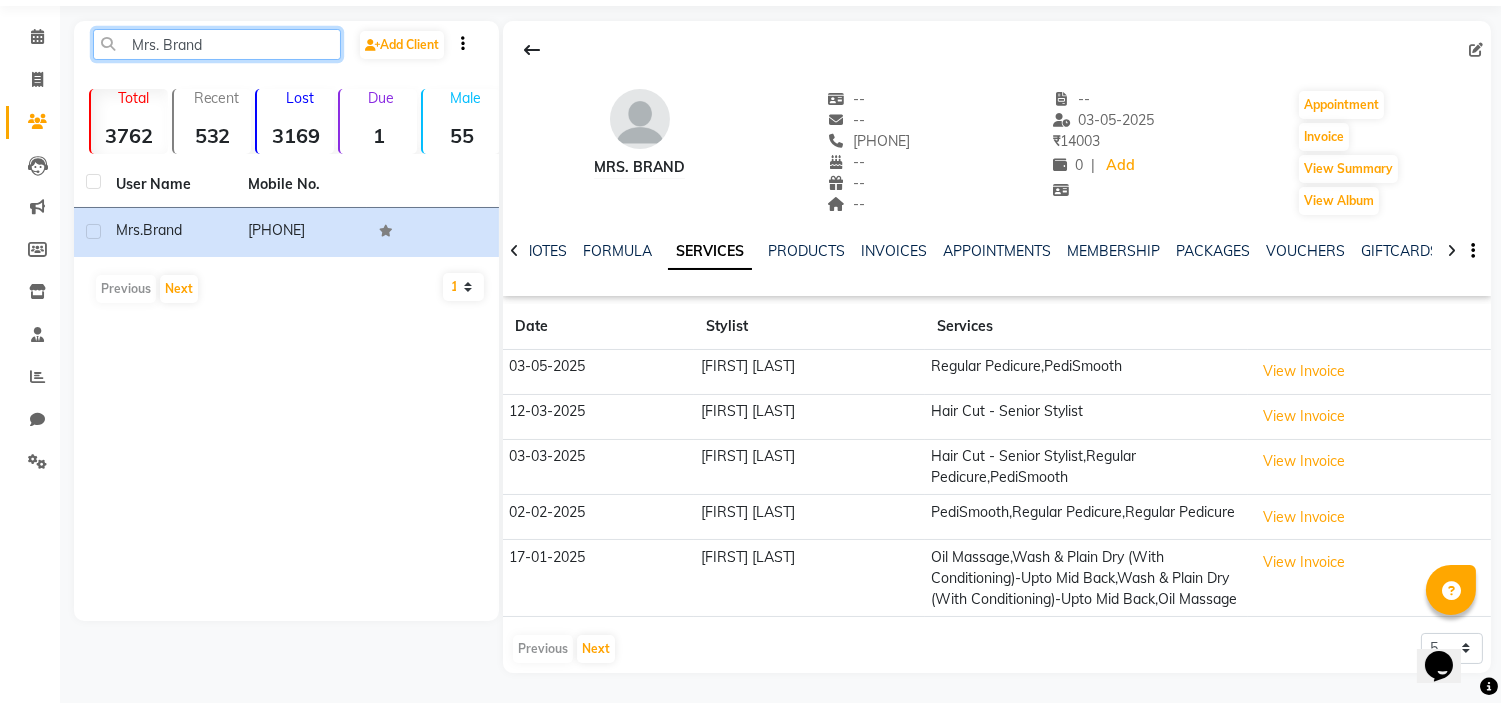 click on "Mrs. Brand" 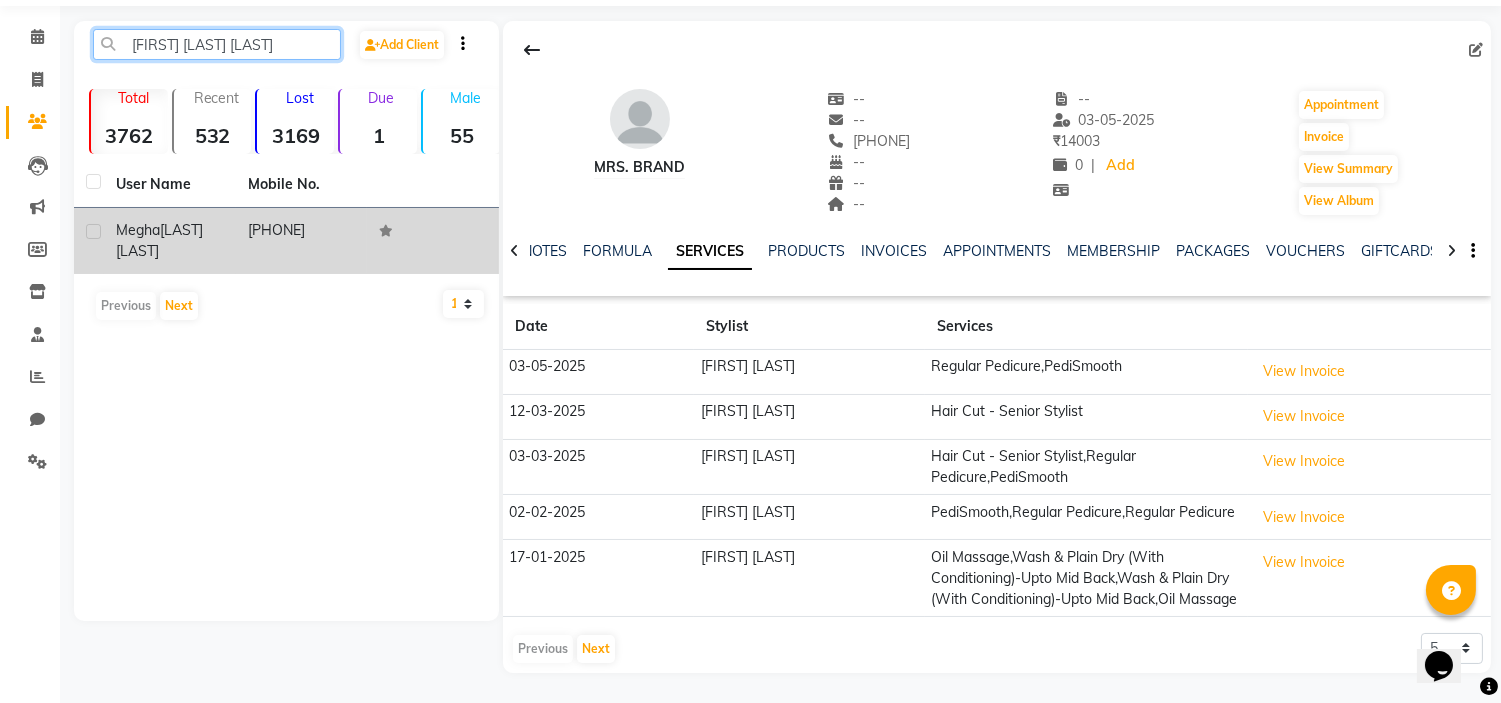 type on "[FIRST] [LAST] [LAST]" 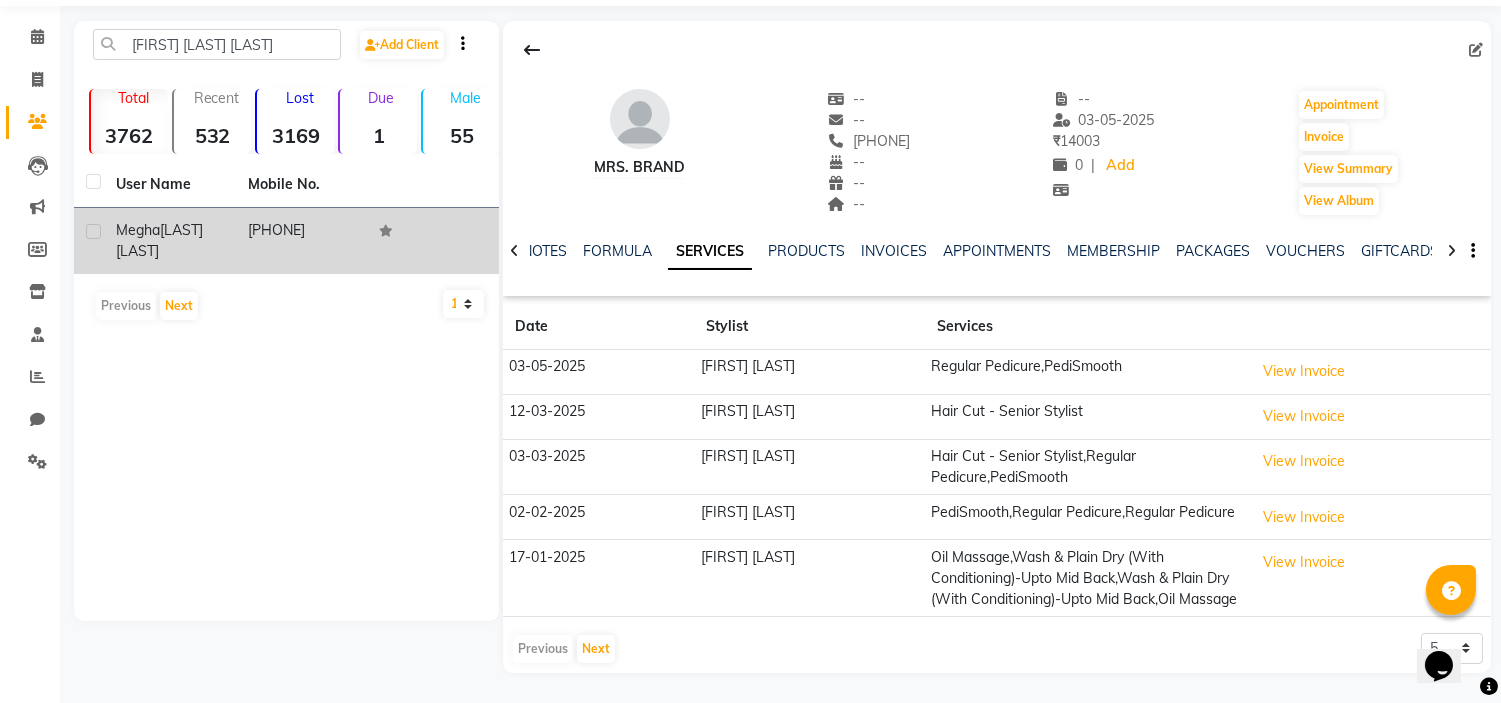 click on "[LAST] [LAST]" 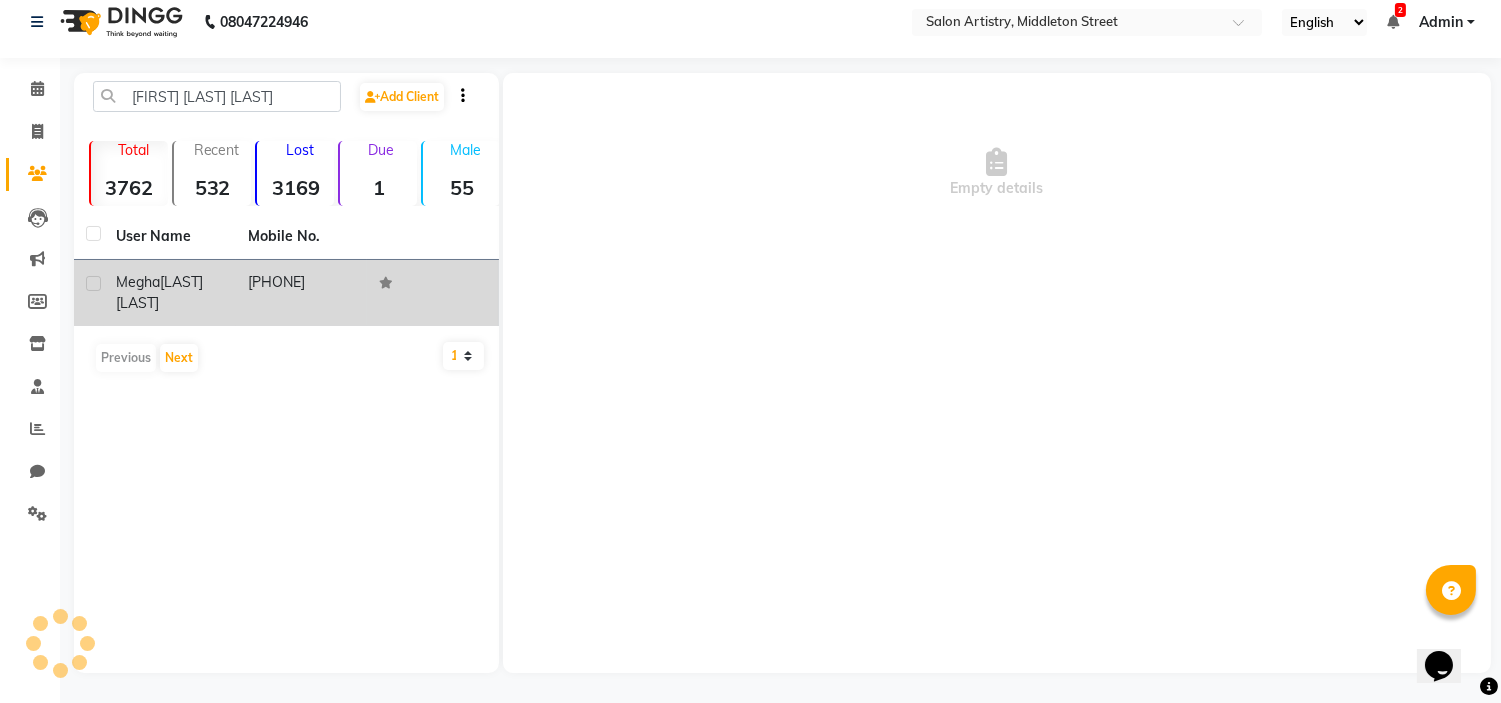 scroll, scrollTop: 13, scrollLeft: 0, axis: vertical 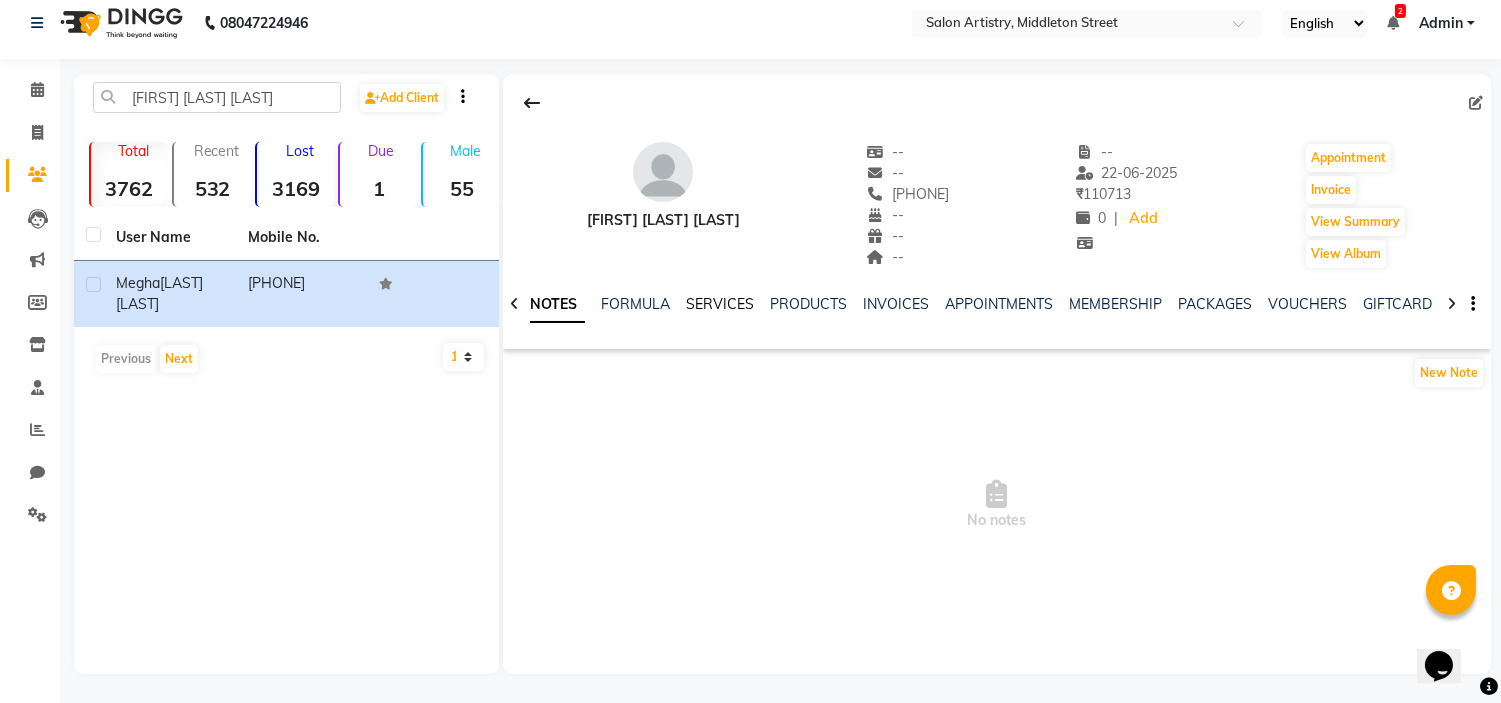 click on "SERVICES" 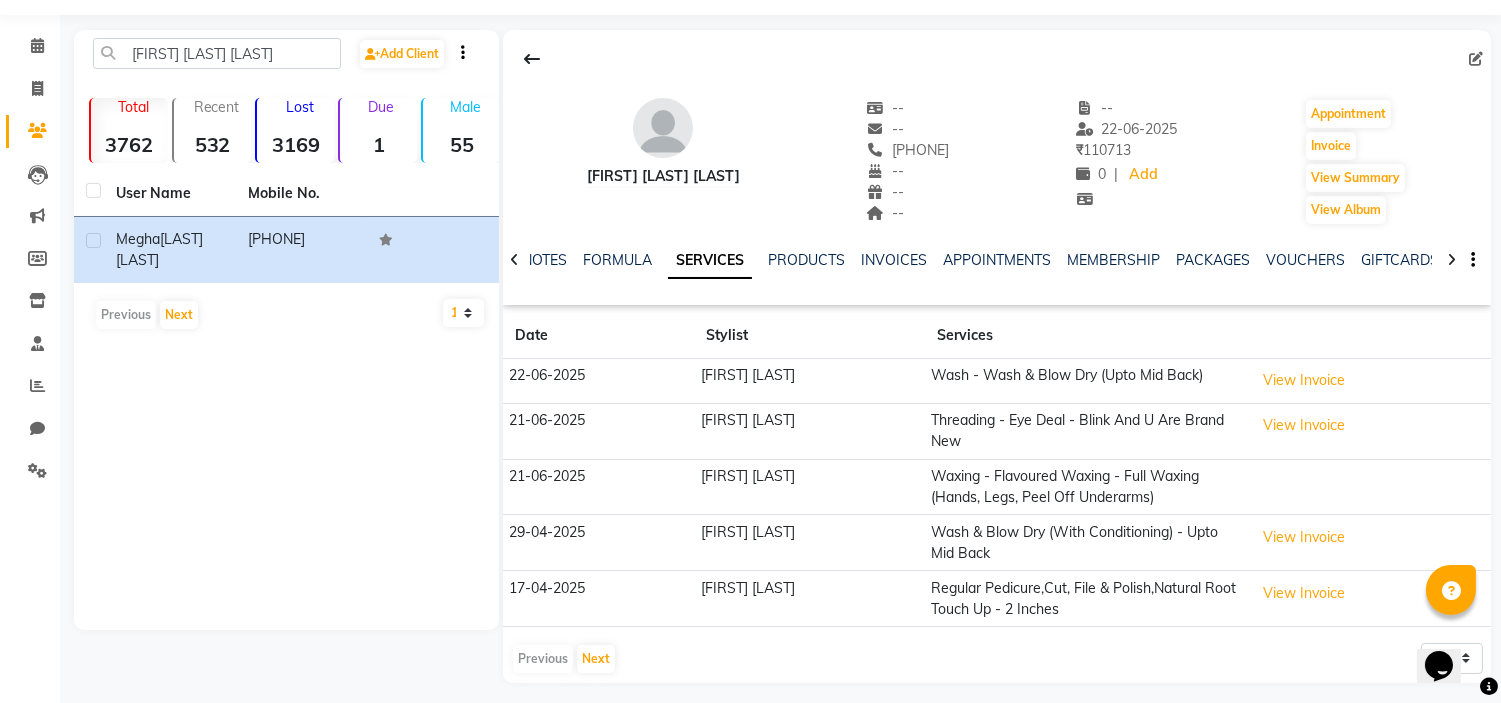 scroll, scrollTop: 67, scrollLeft: 0, axis: vertical 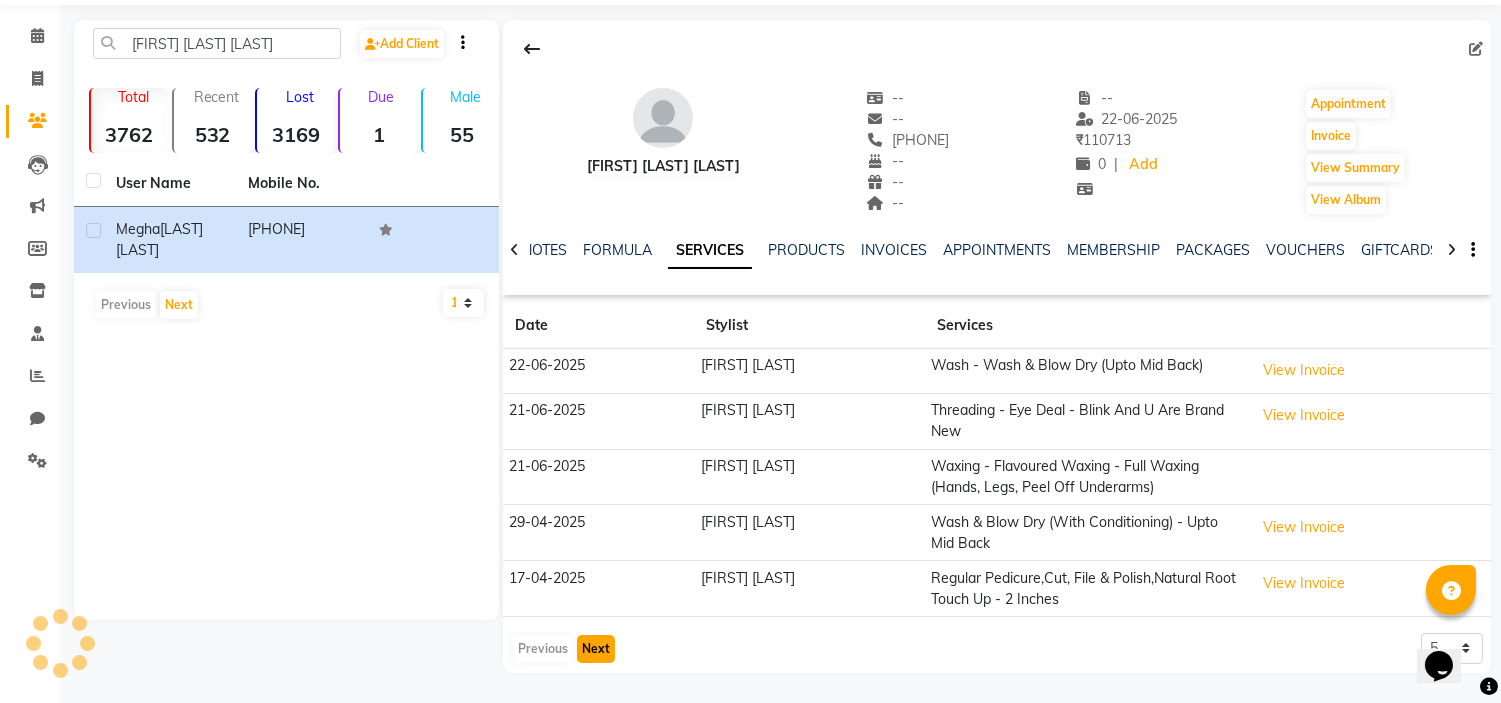 click on "Next" 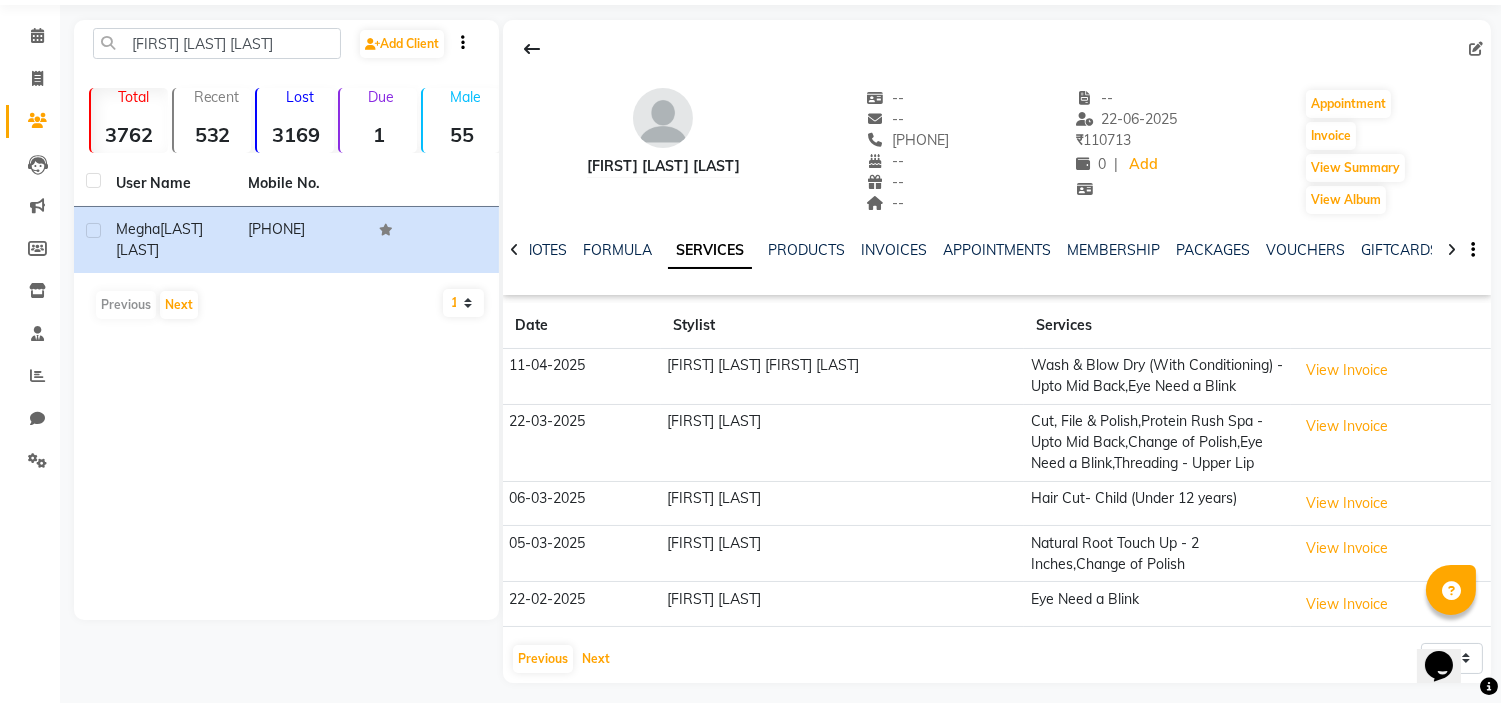 type 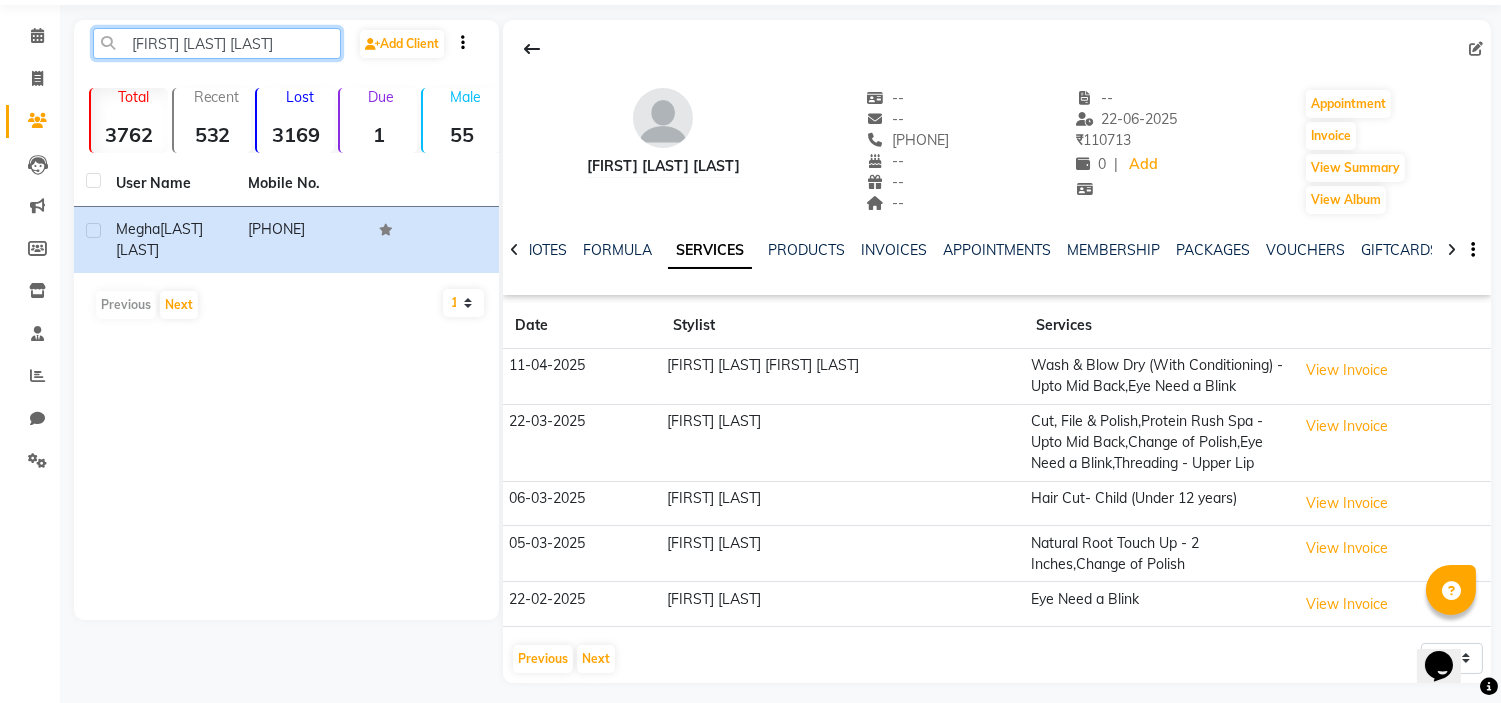 click on "[FIRST] [LAST] [LAST]" 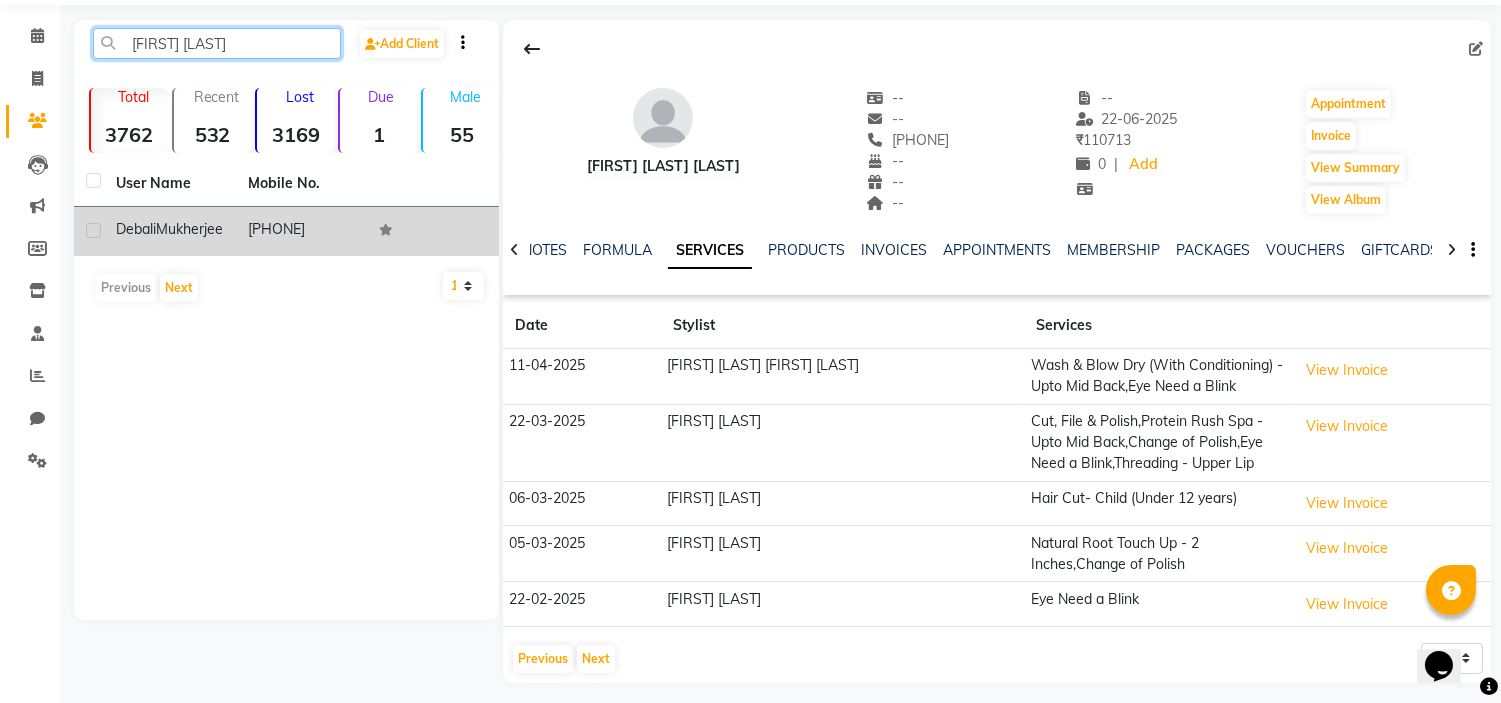 type on "[FIRST] [LAST]" 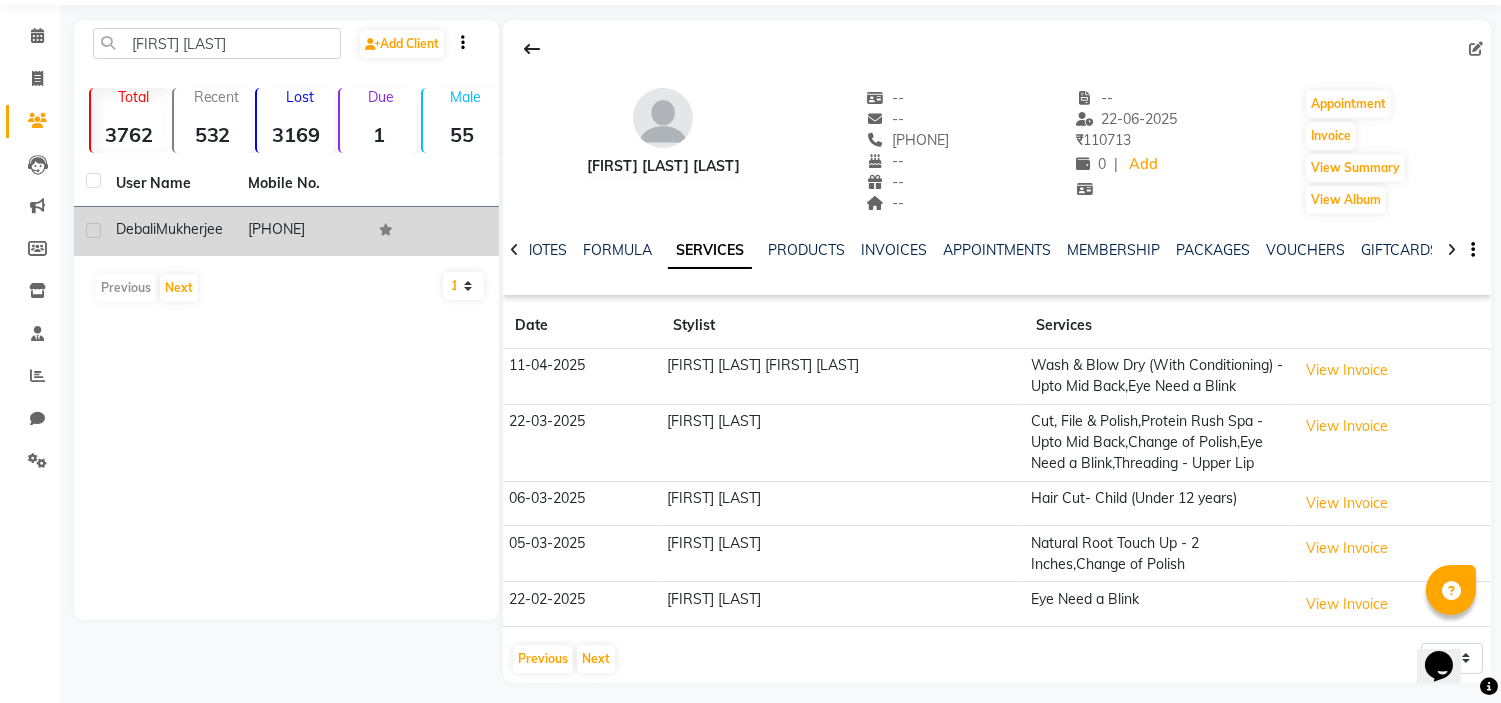 click on "Mukherjee" 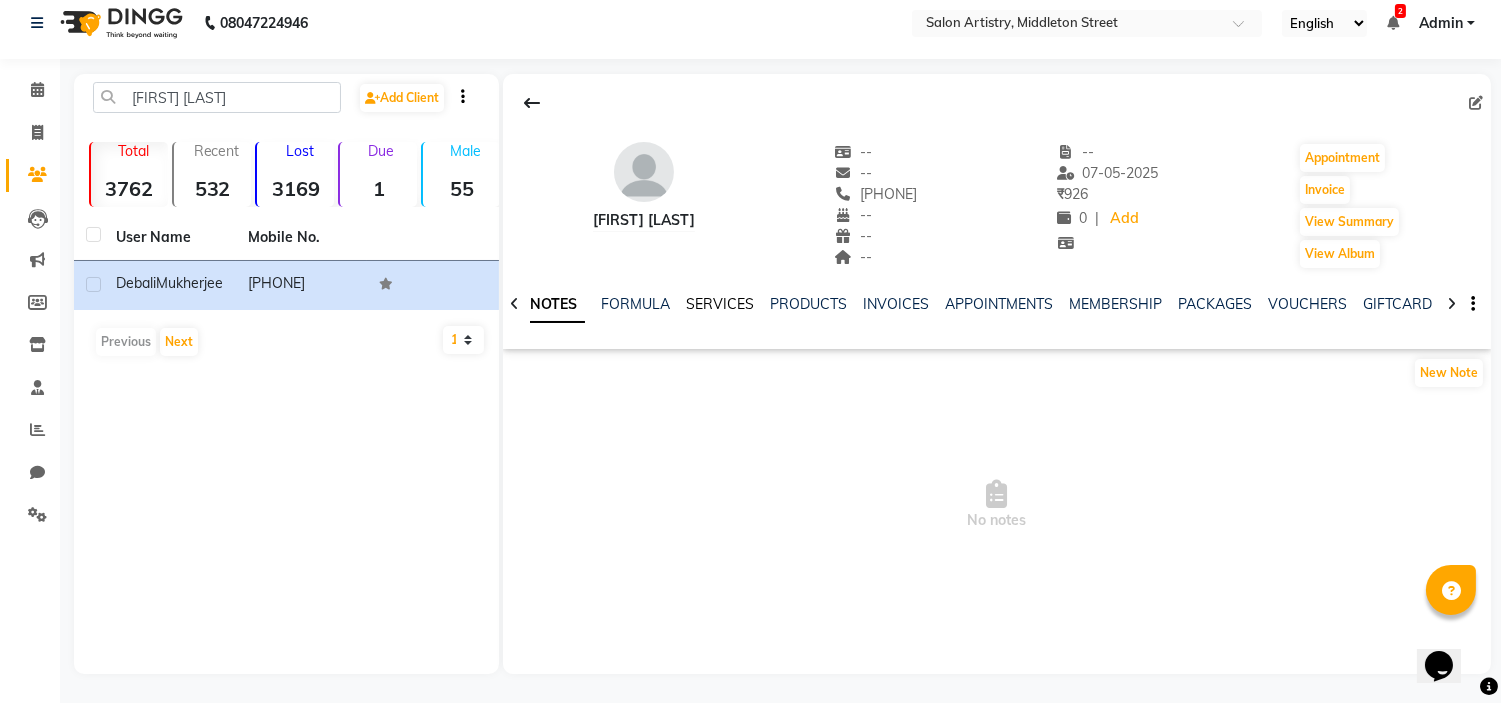 click on "SERVICES" 